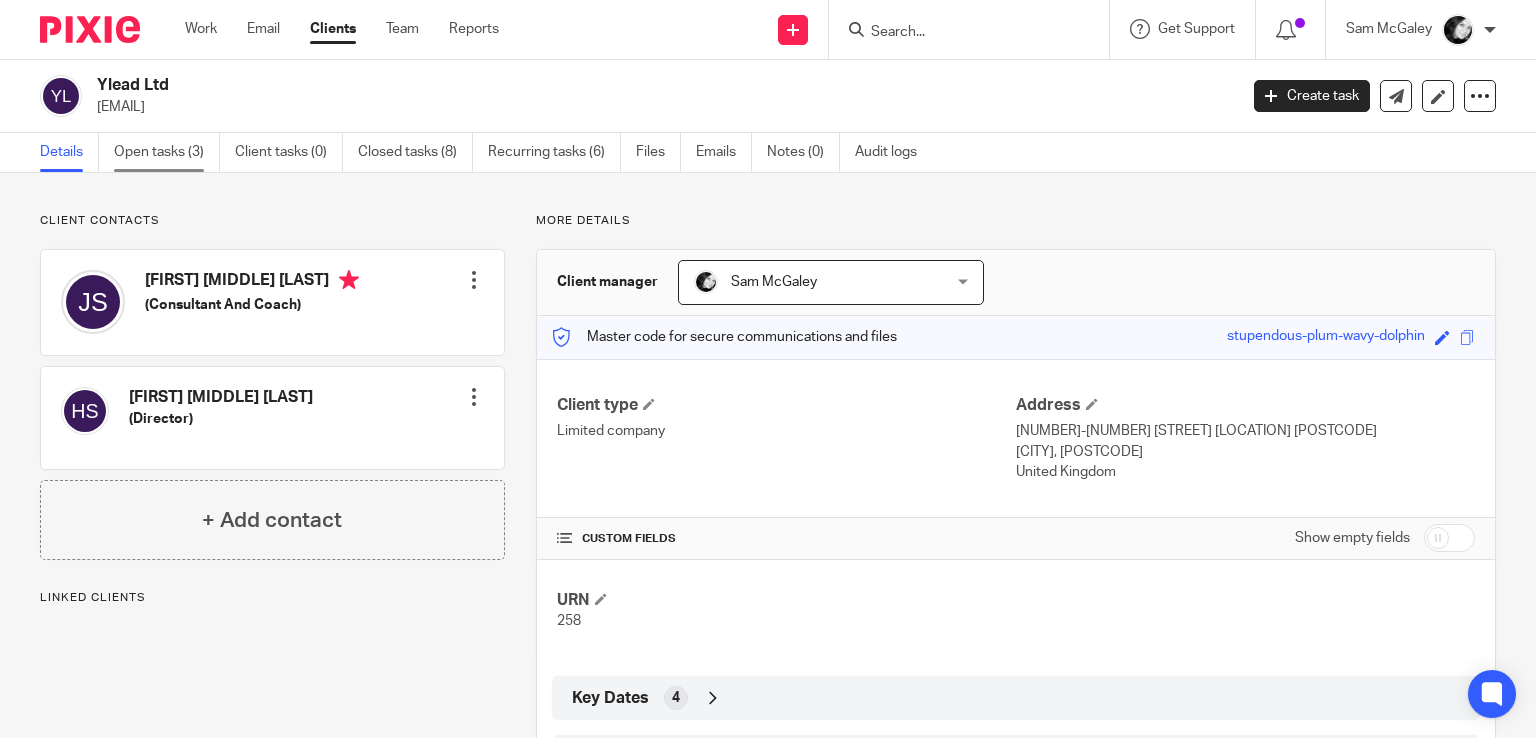 scroll, scrollTop: 0, scrollLeft: 0, axis: both 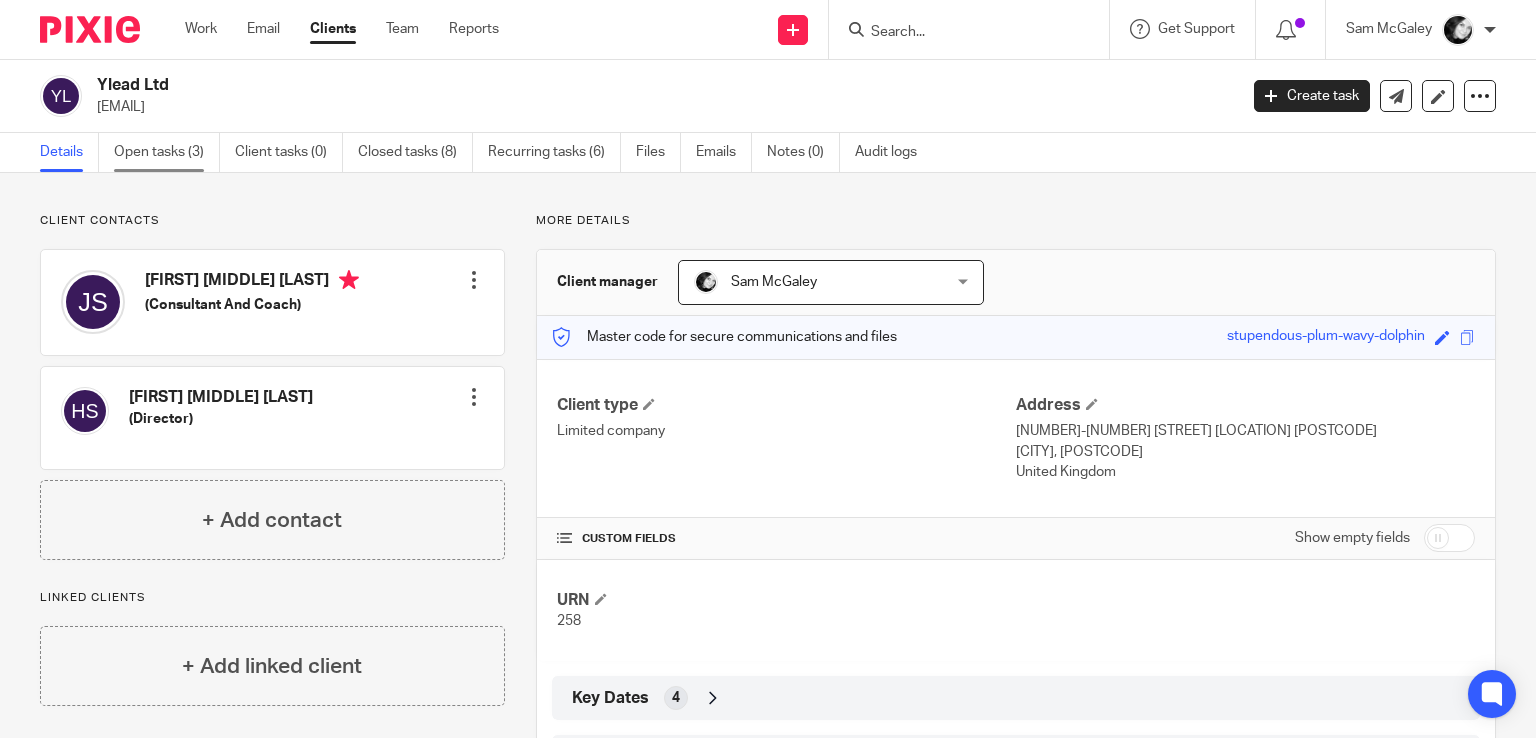 click on "Open tasks (3)" at bounding box center [167, 152] 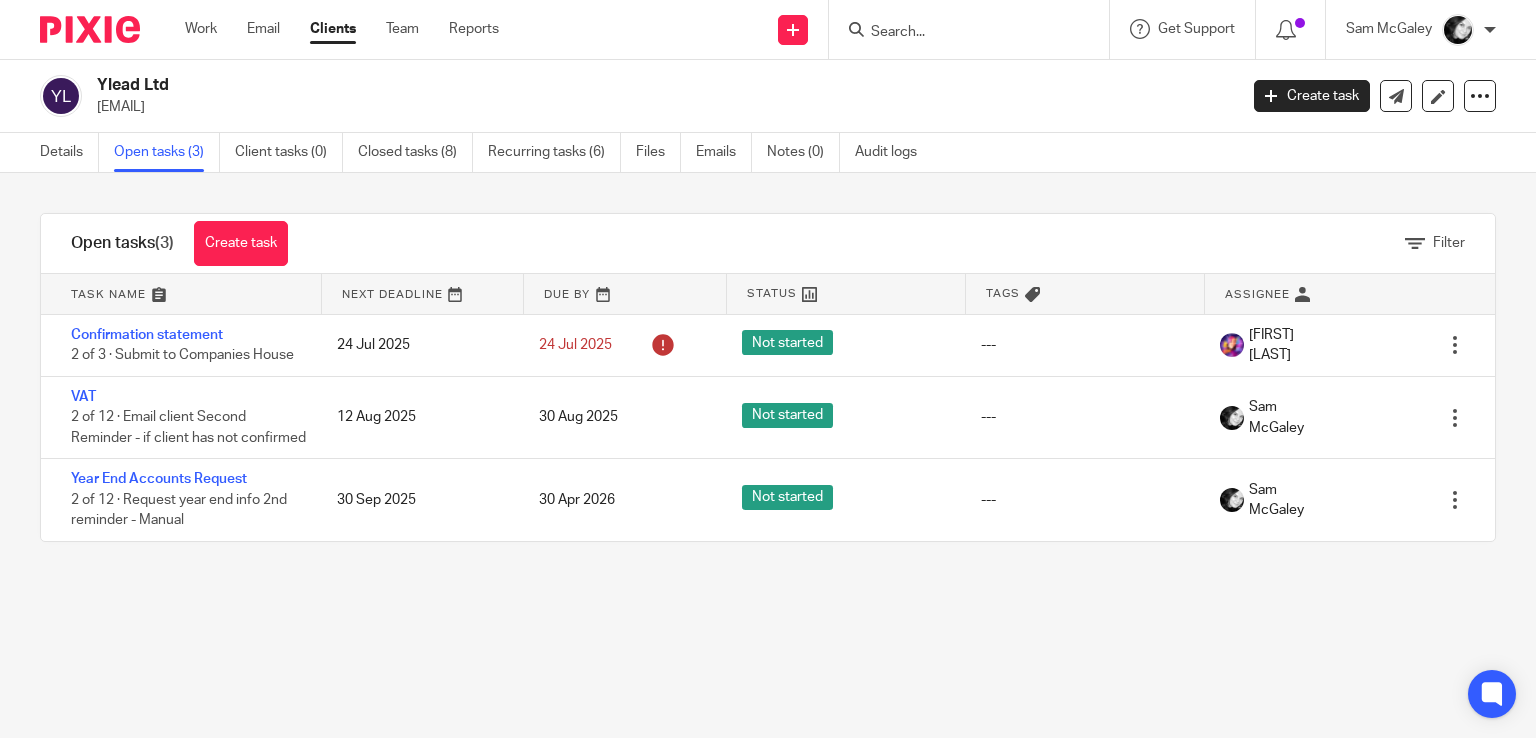 scroll, scrollTop: 0, scrollLeft: 0, axis: both 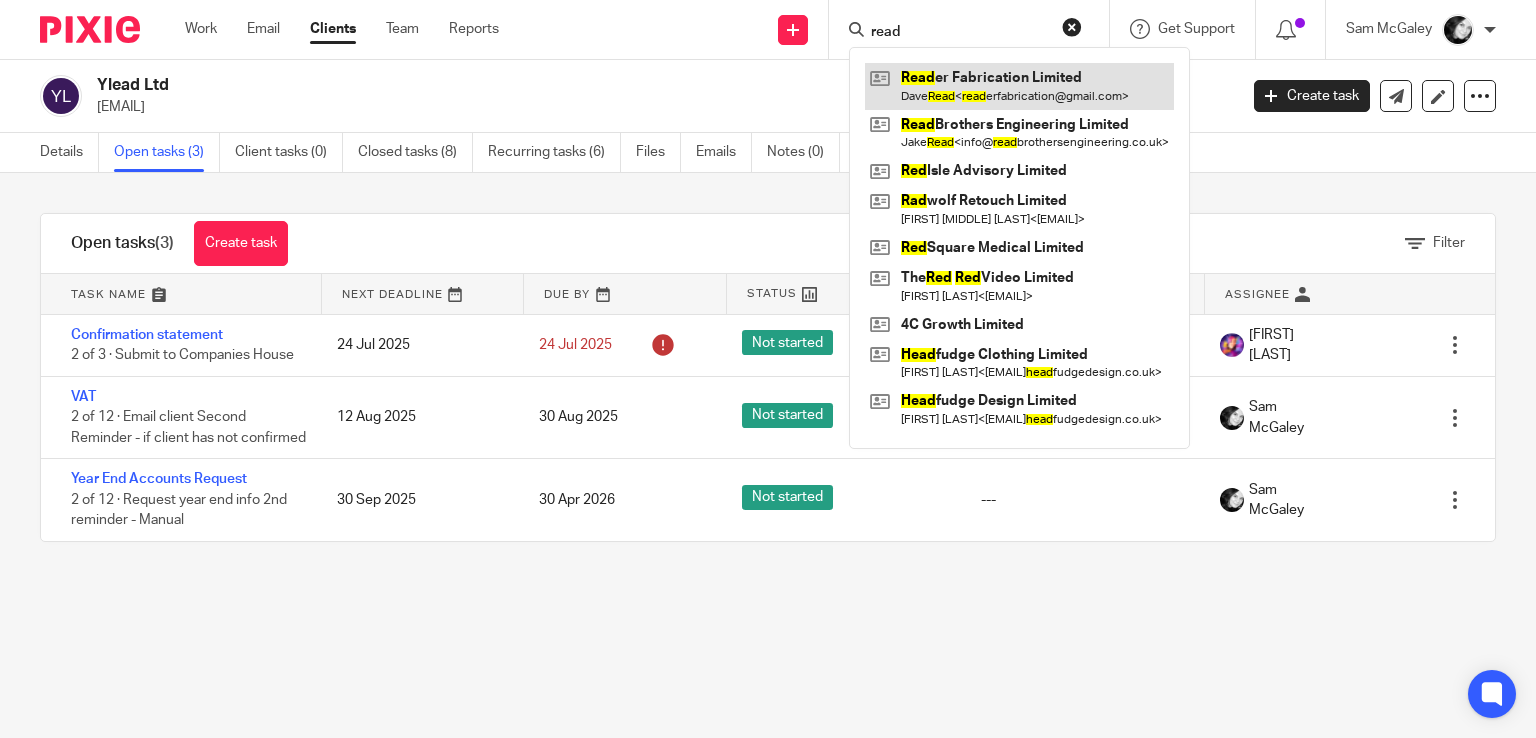 type on "read" 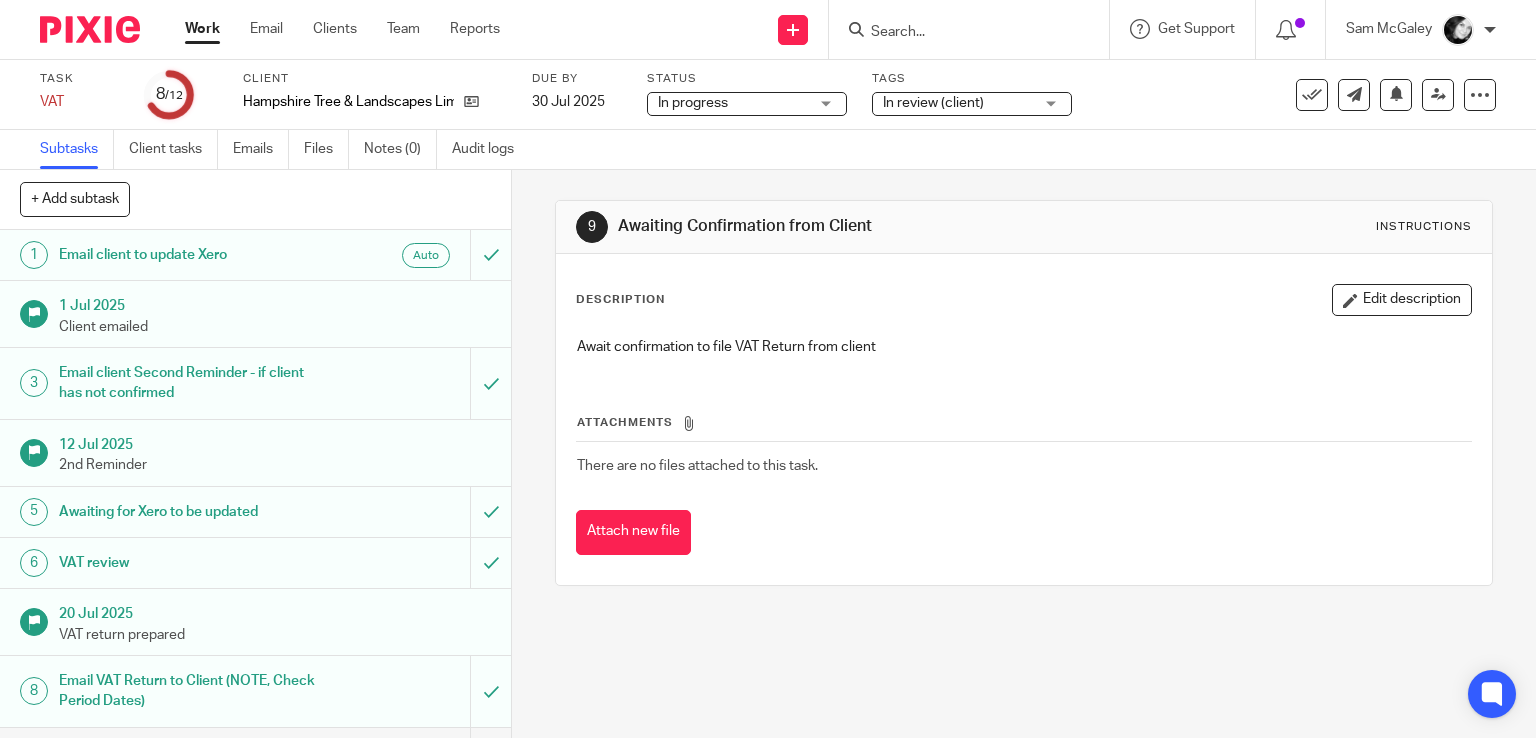 scroll, scrollTop: 0, scrollLeft: 0, axis: both 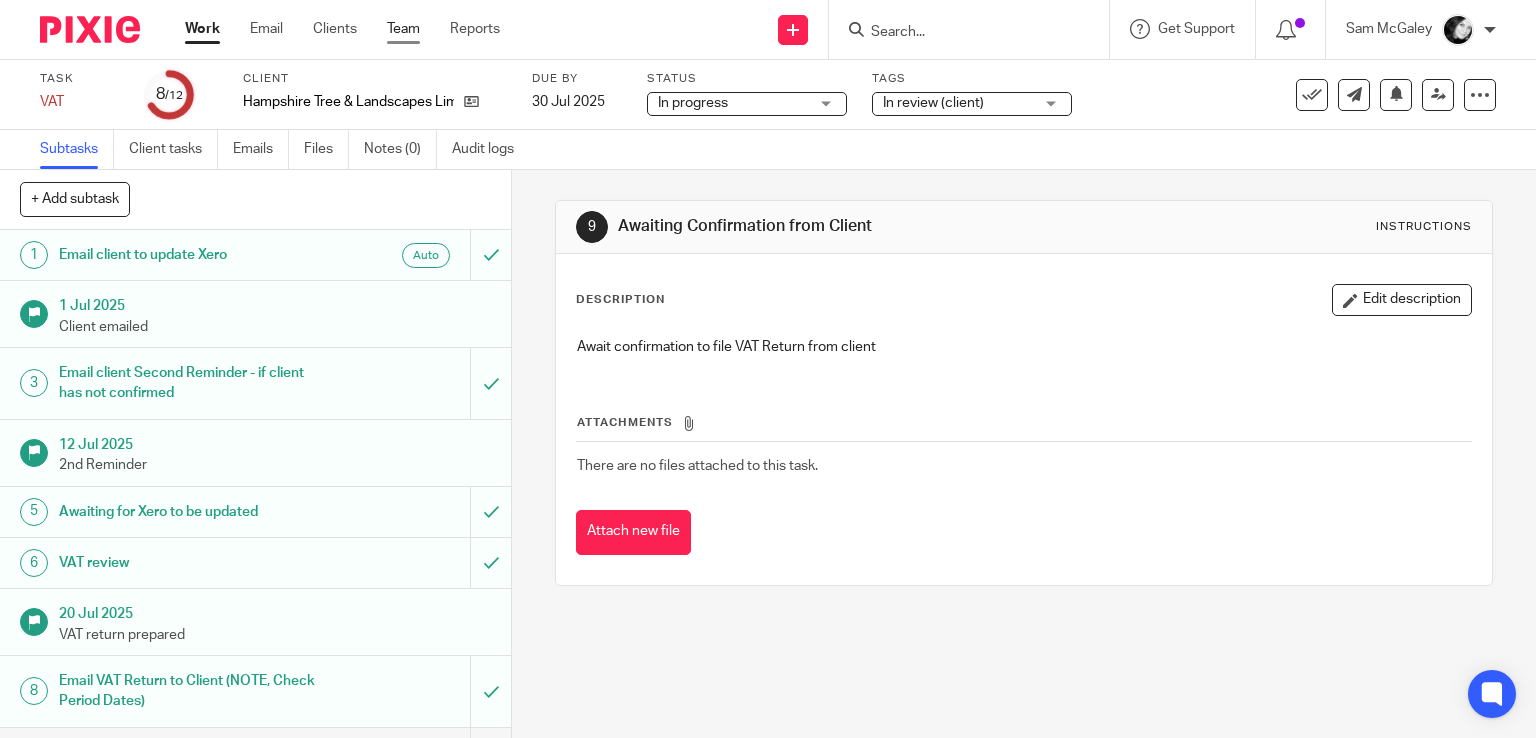 click on "Team" at bounding box center (403, 29) 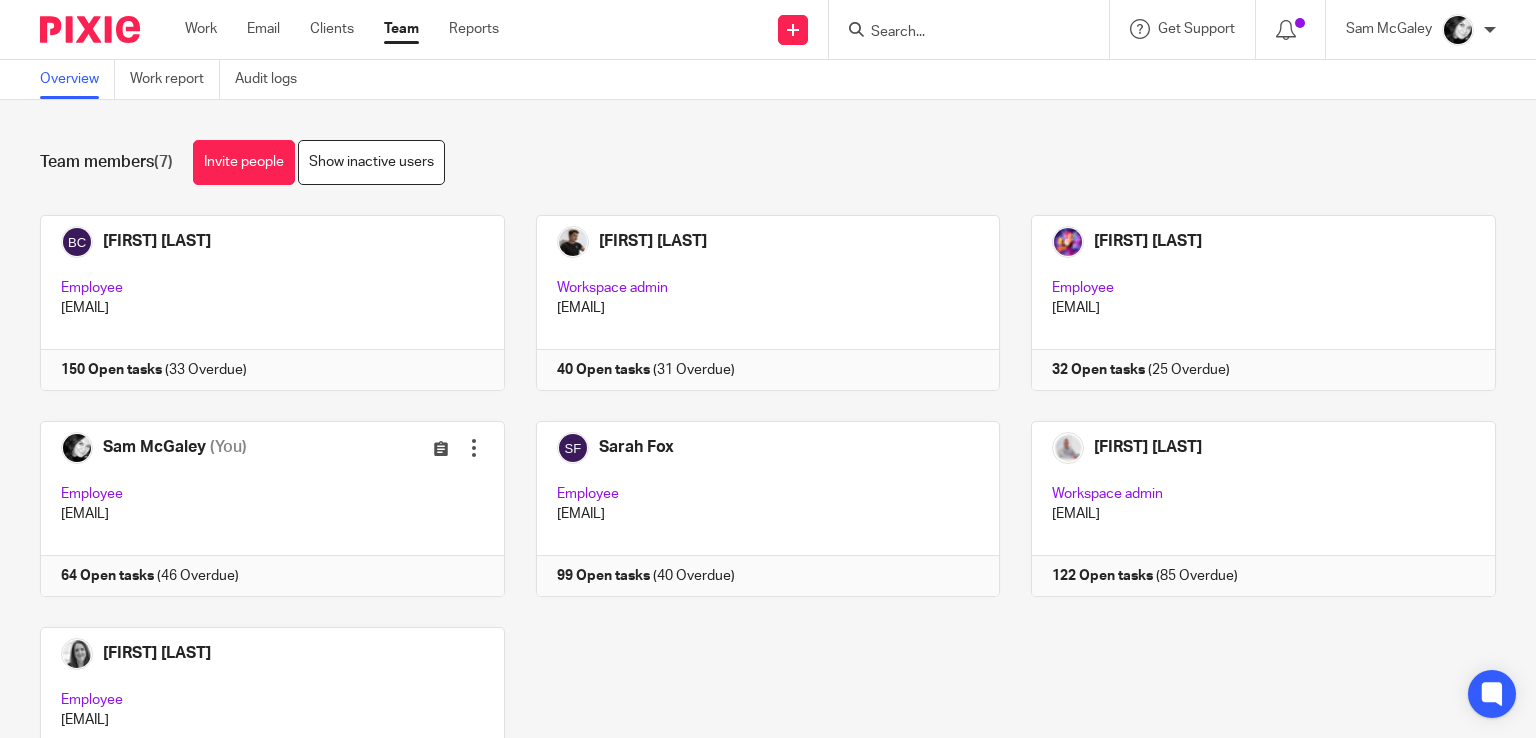scroll, scrollTop: 0, scrollLeft: 0, axis: both 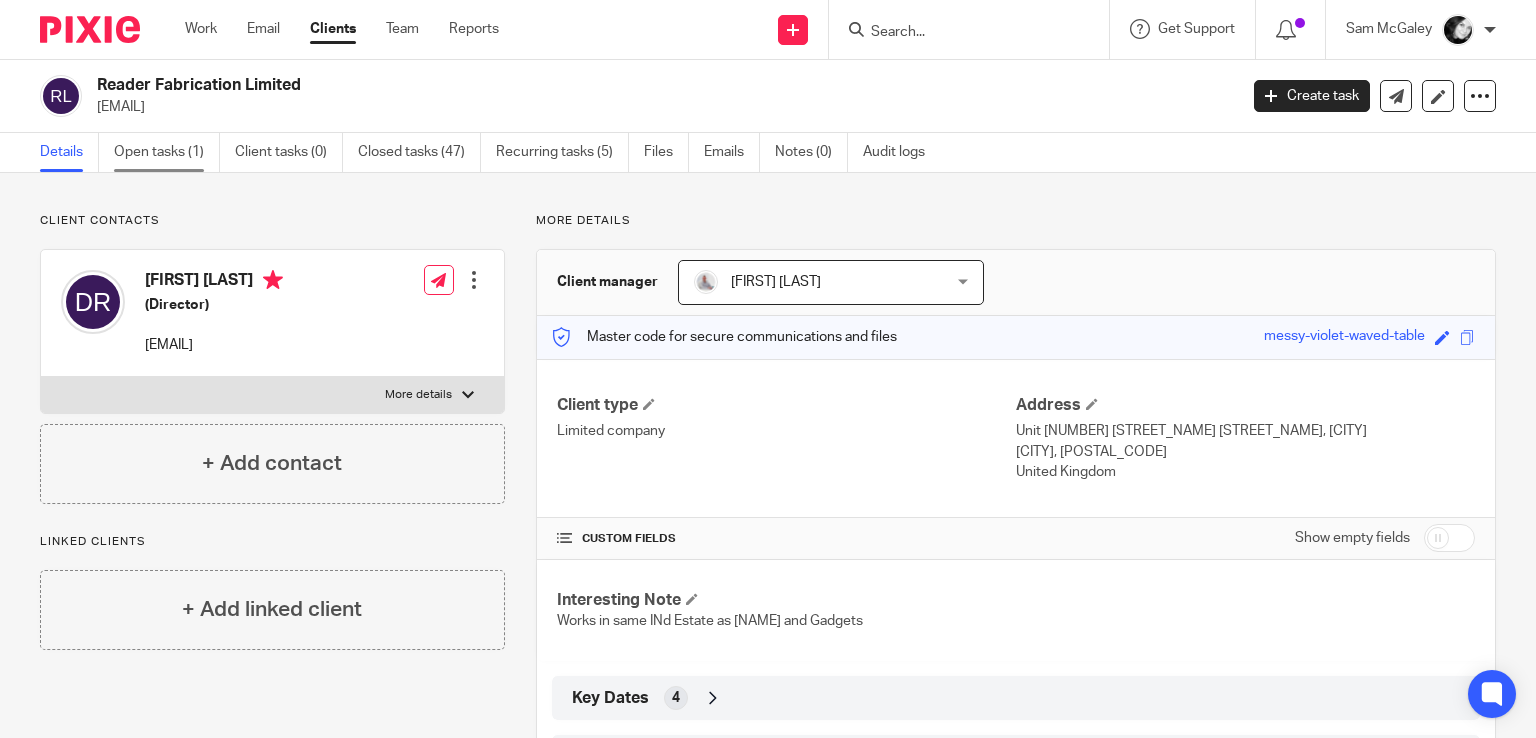 click on "Open tasks (1)" at bounding box center (167, 152) 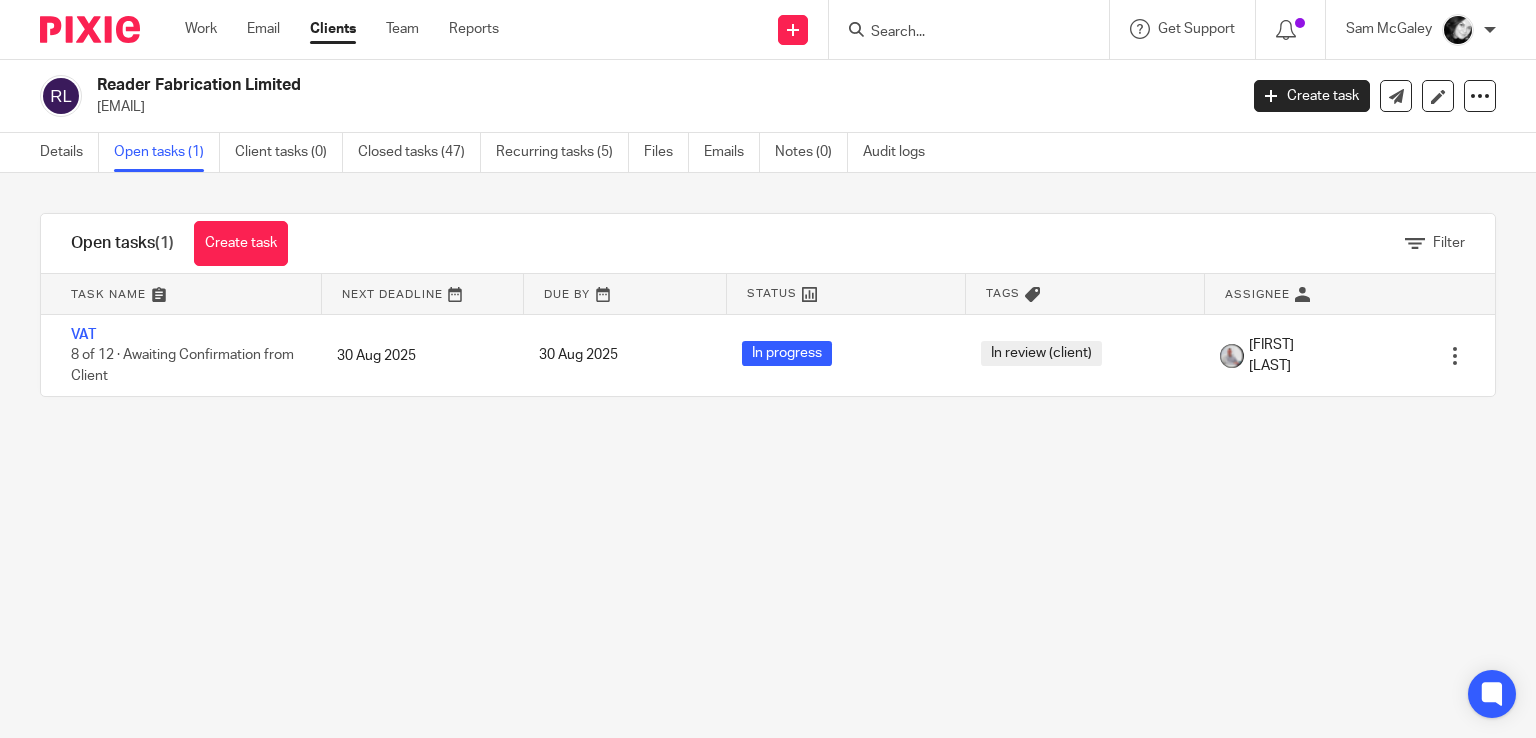 scroll, scrollTop: 0, scrollLeft: 0, axis: both 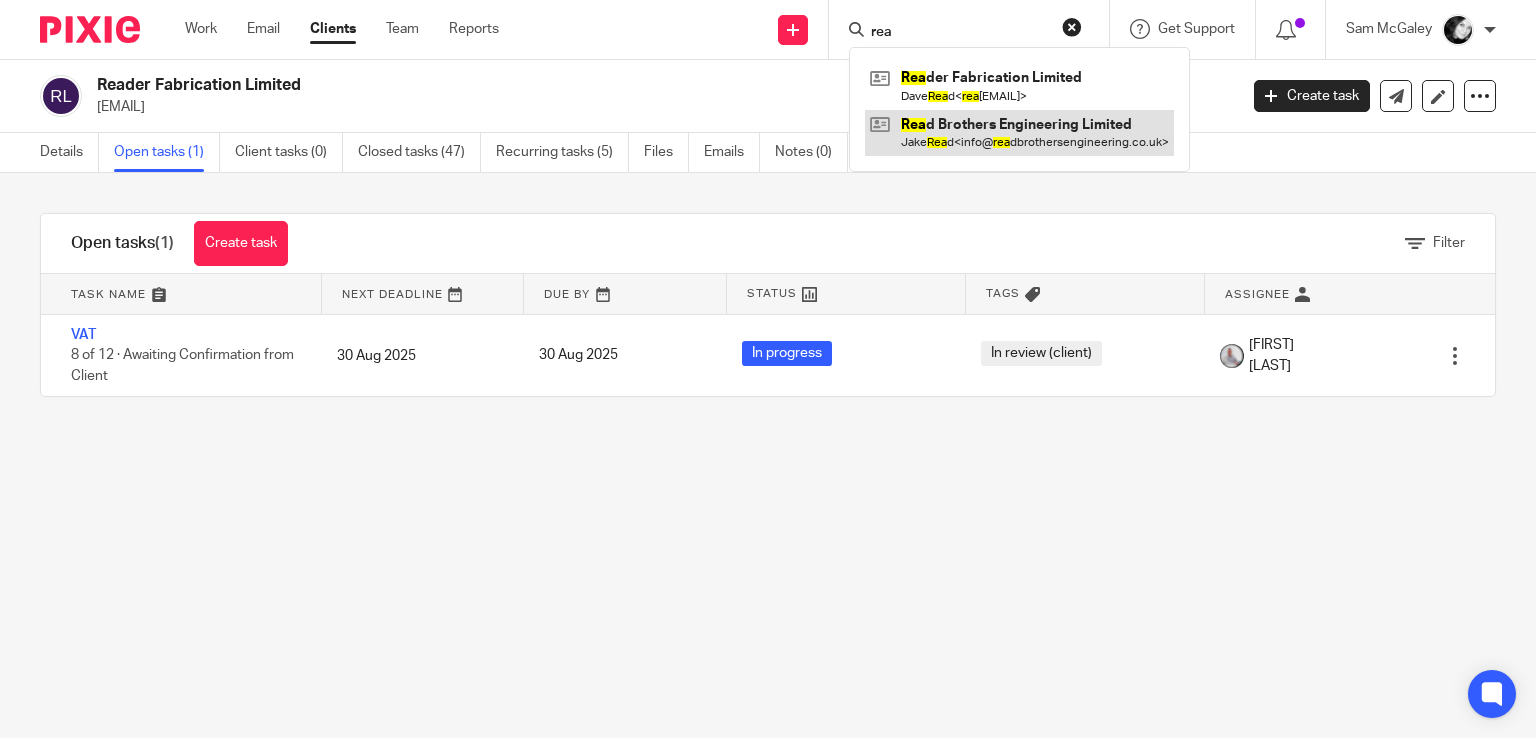 type on "rea" 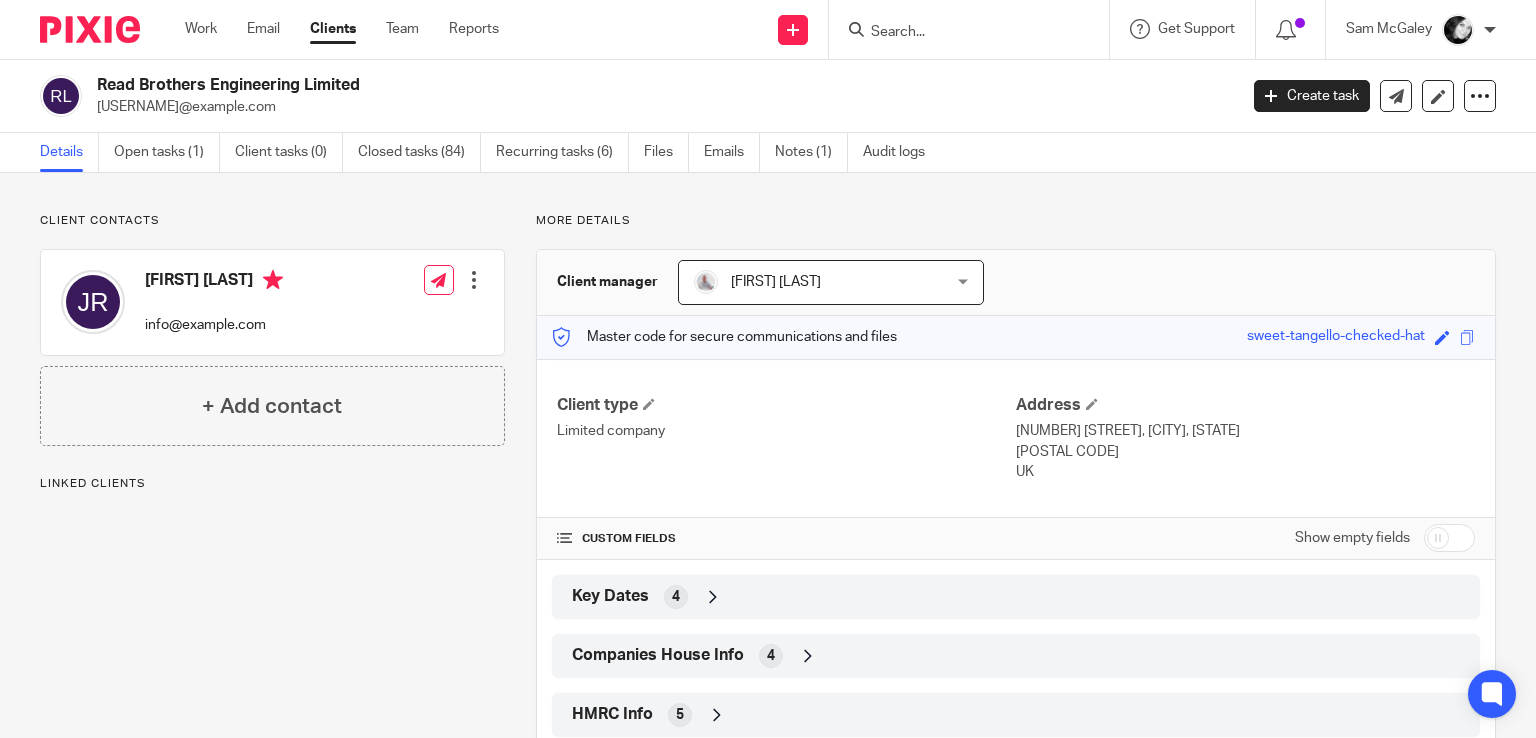 scroll, scrollTop: 0, scrollLeft: 0, axis: both 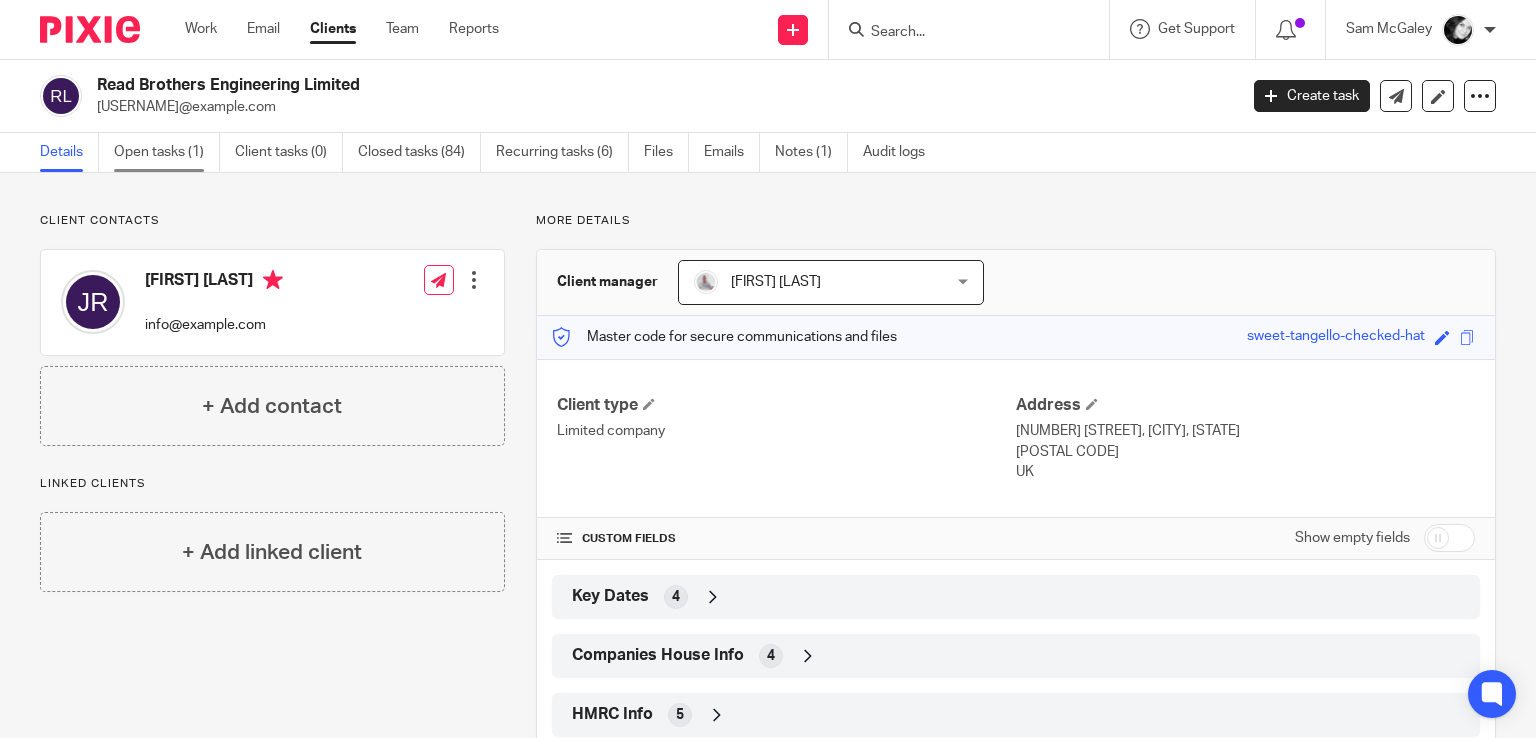 click on "Open tasks (1)" at bounding box center (167, 152) 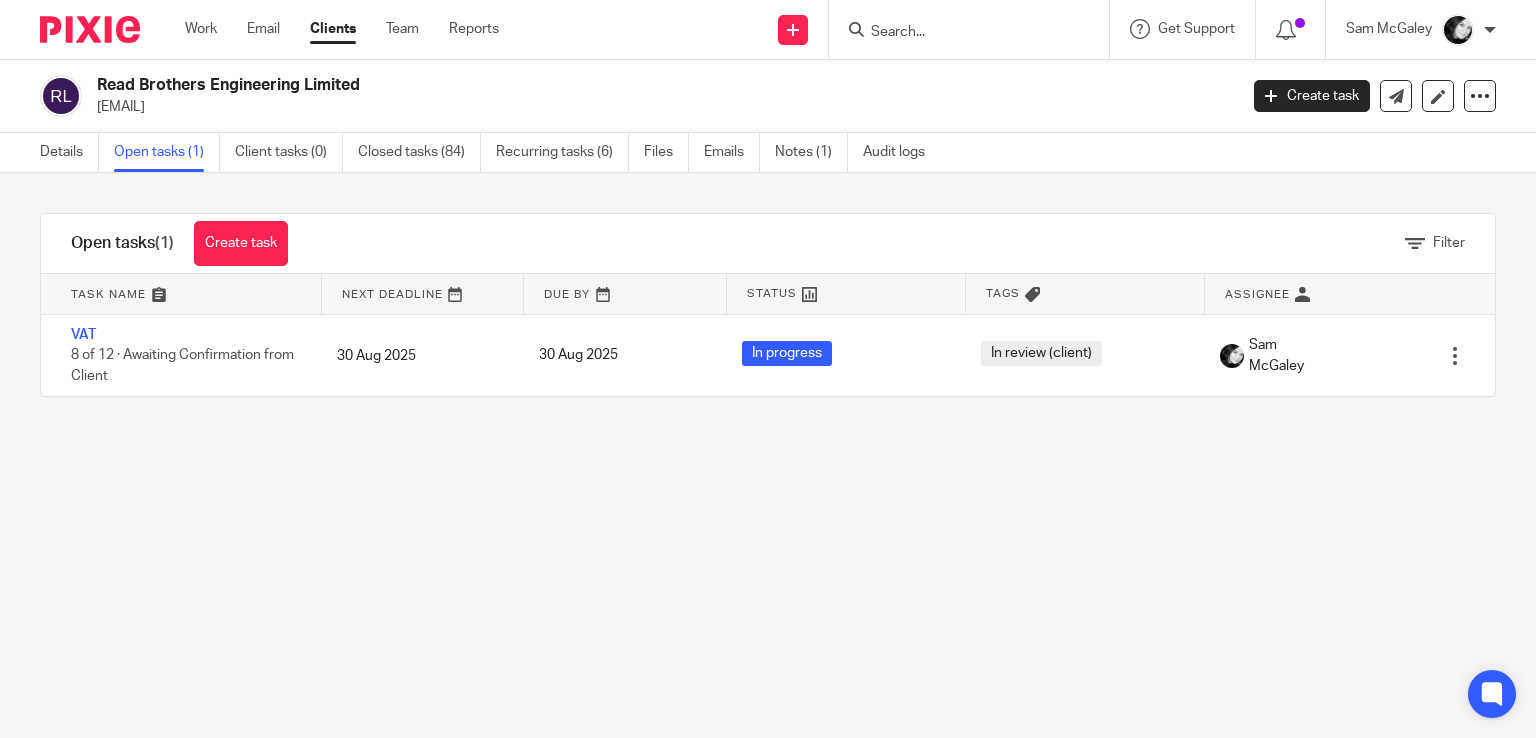 scroll, scrollTop: 0, scrollLeft: 0, axis: both 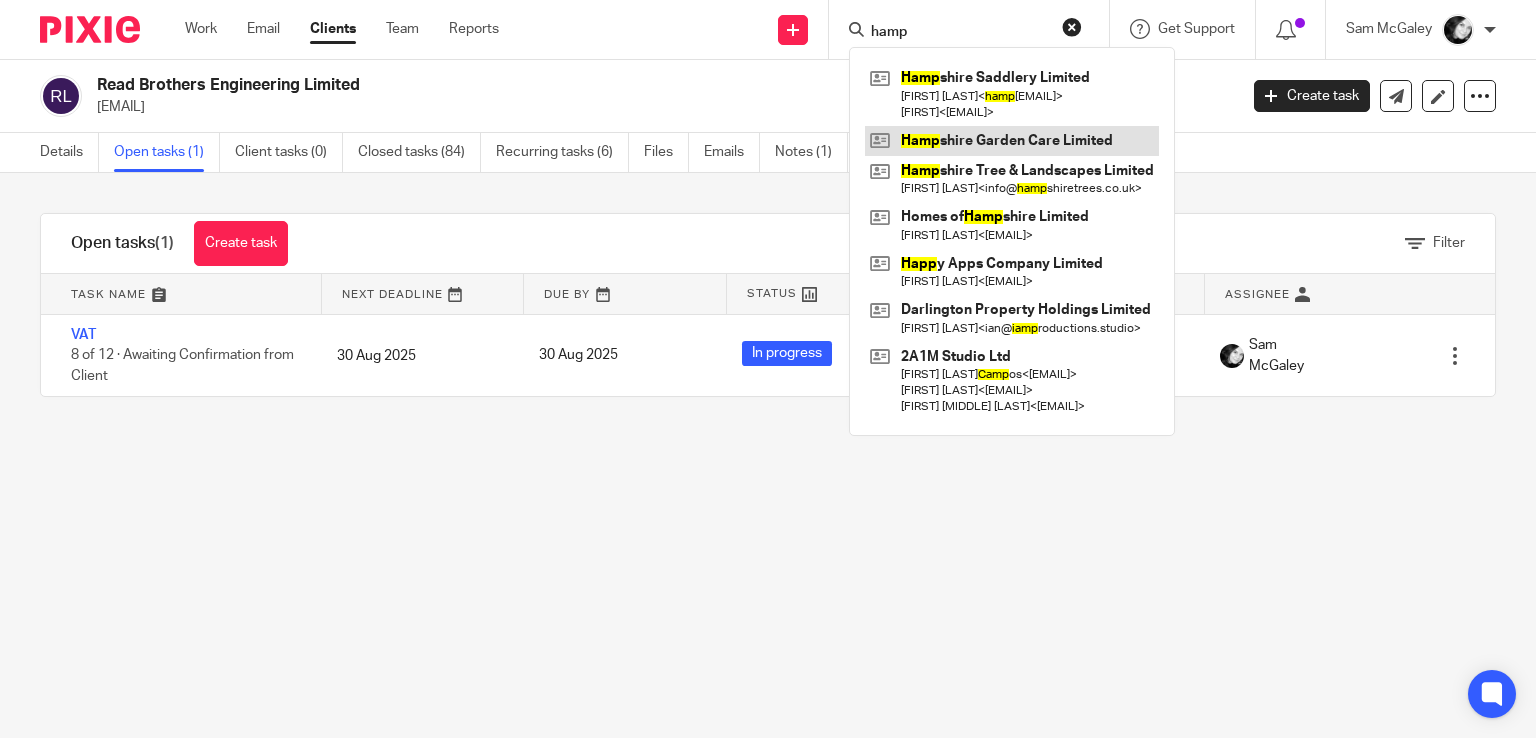 type on "hamp" 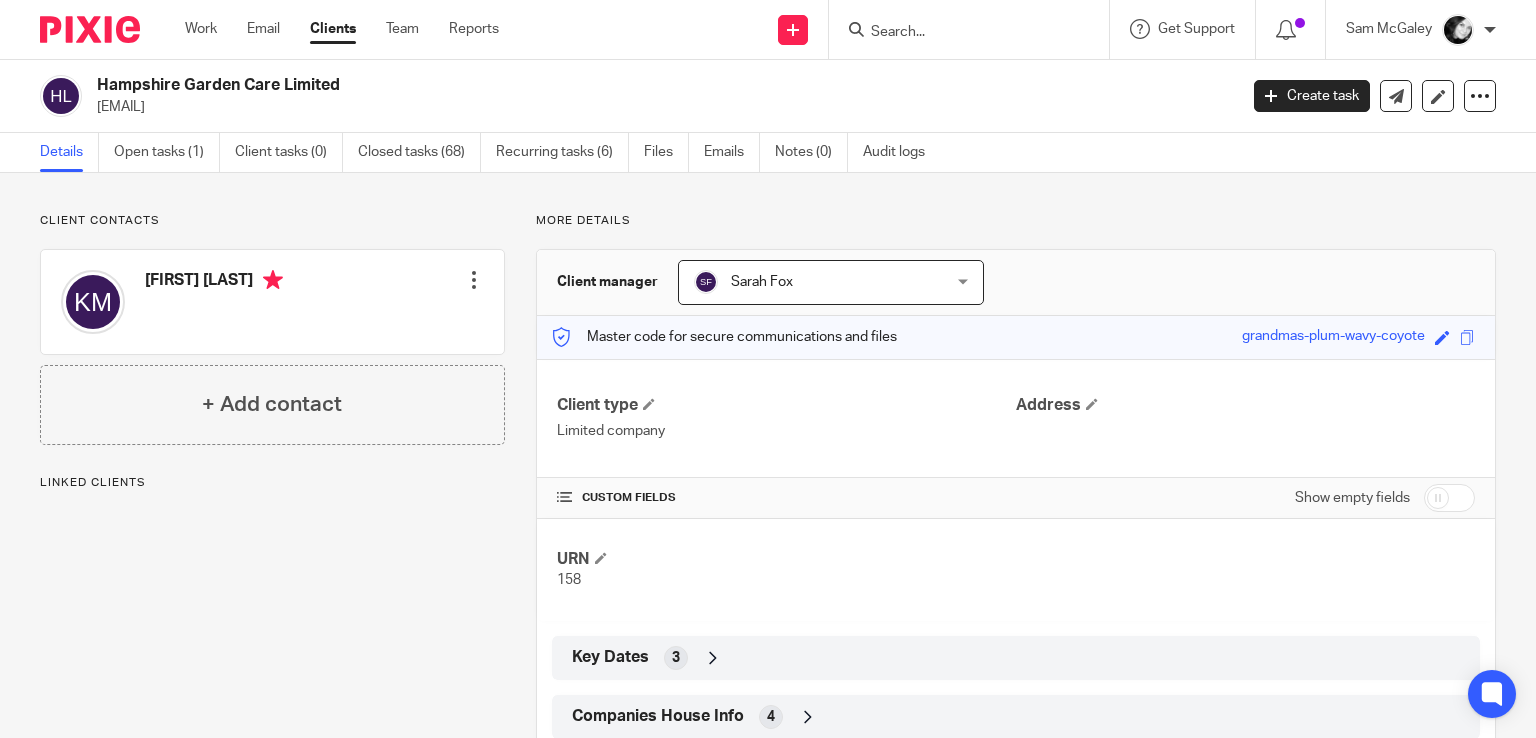 scroll, scrollTop: 0, scrollLeft: 0, axis: both 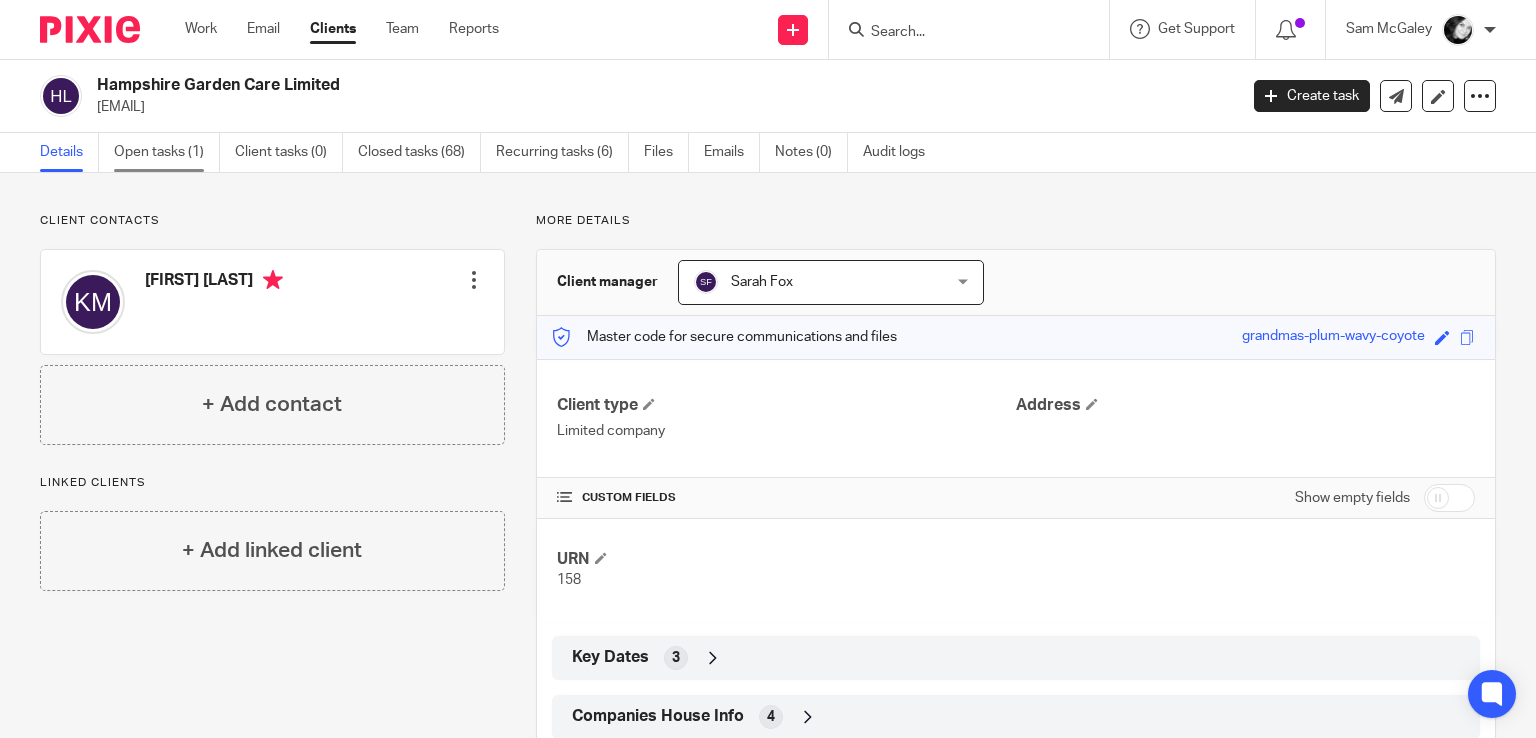 click on "Open tasks (1)" at bounding box center (167, 152) 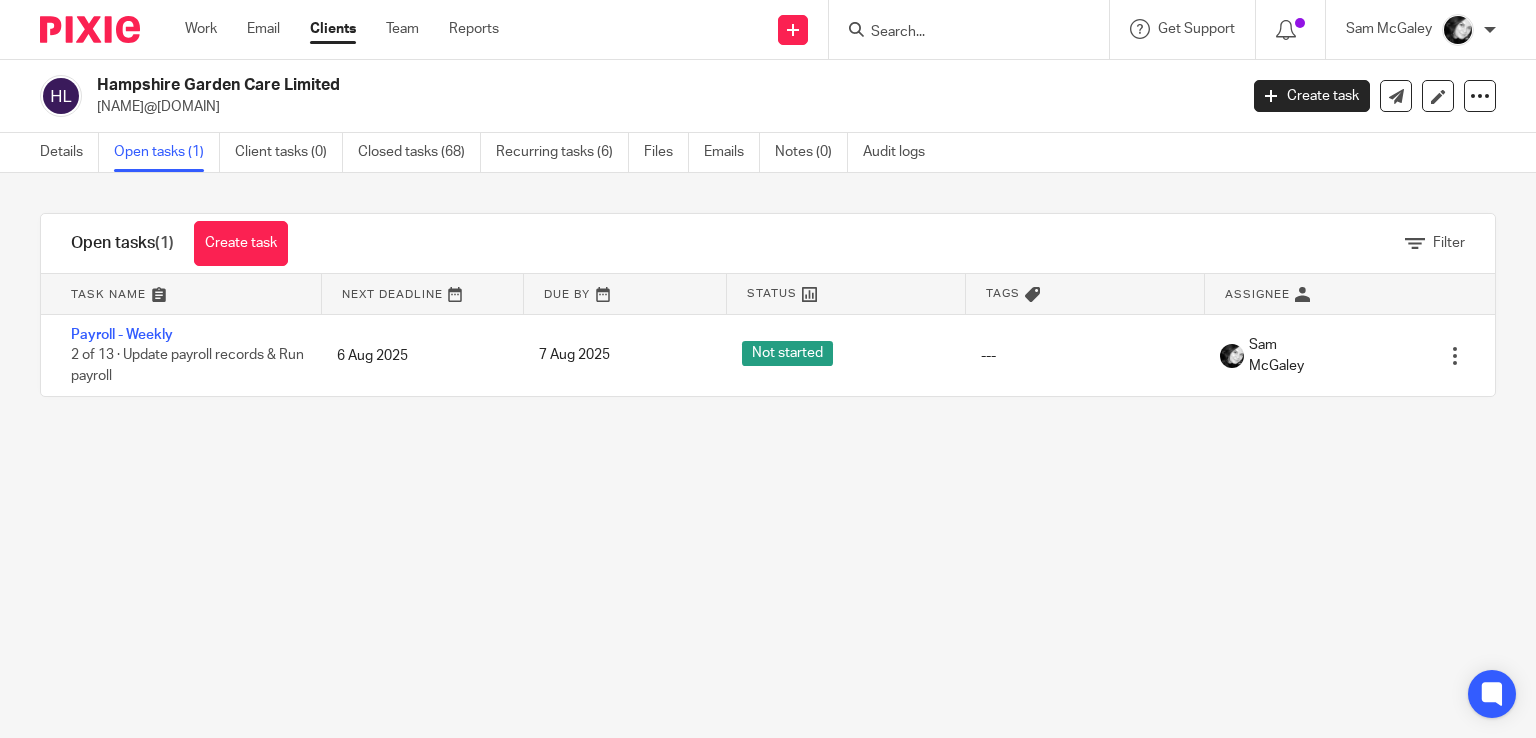 scroll, scrollTop: 0, scrollLeft: 0, axis: both 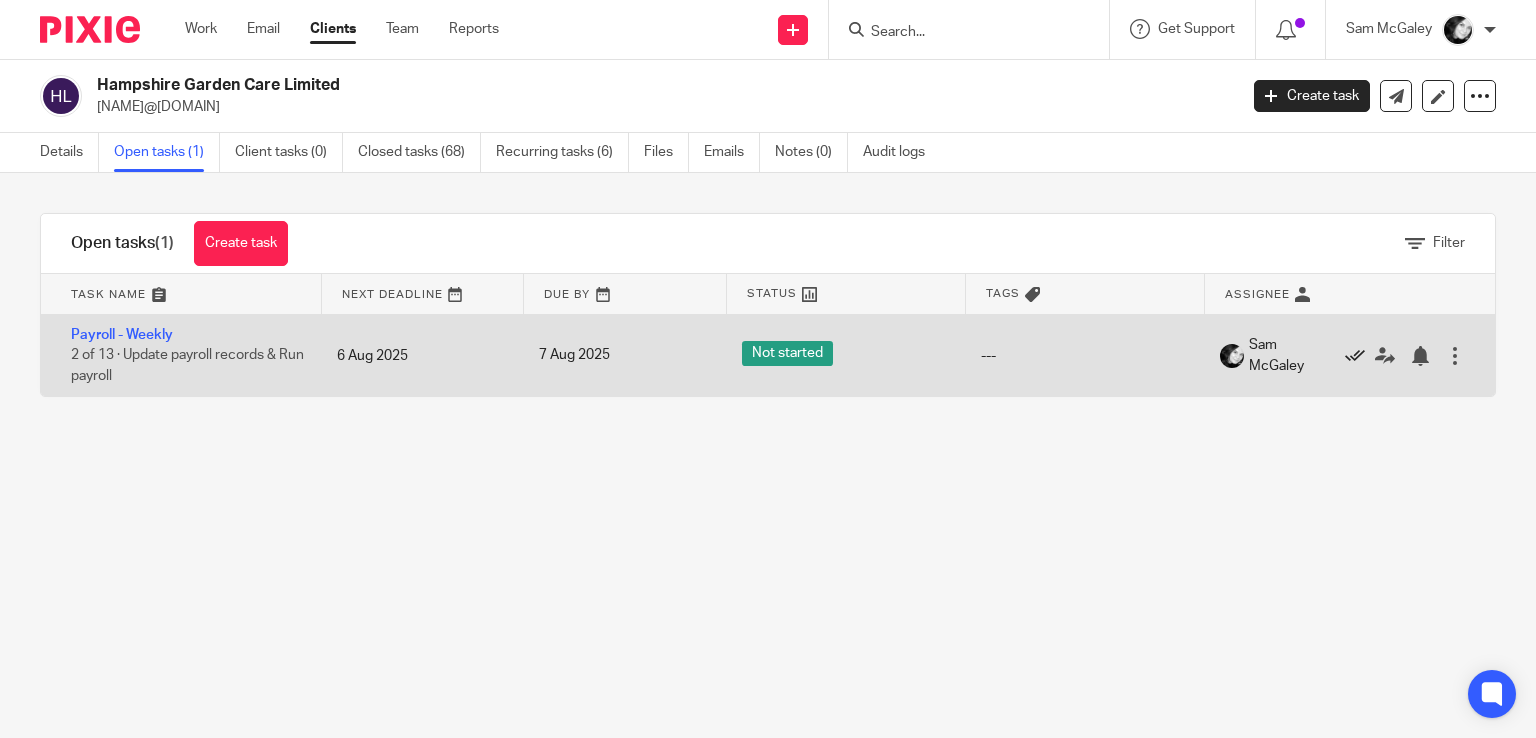 click at bounding box center [1355, 356] 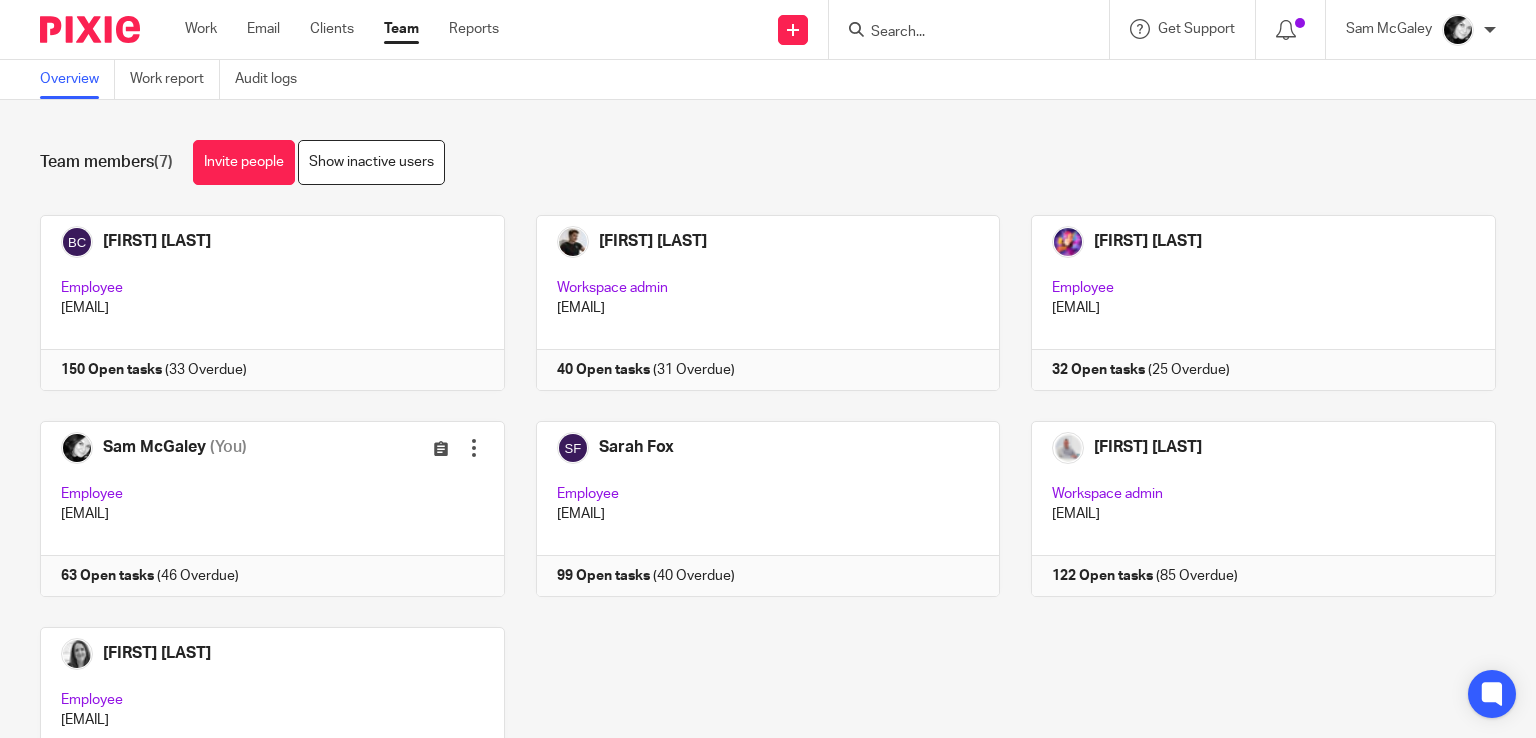 scroll, scrollTop: 0, scrollLeft: 0, axis: both 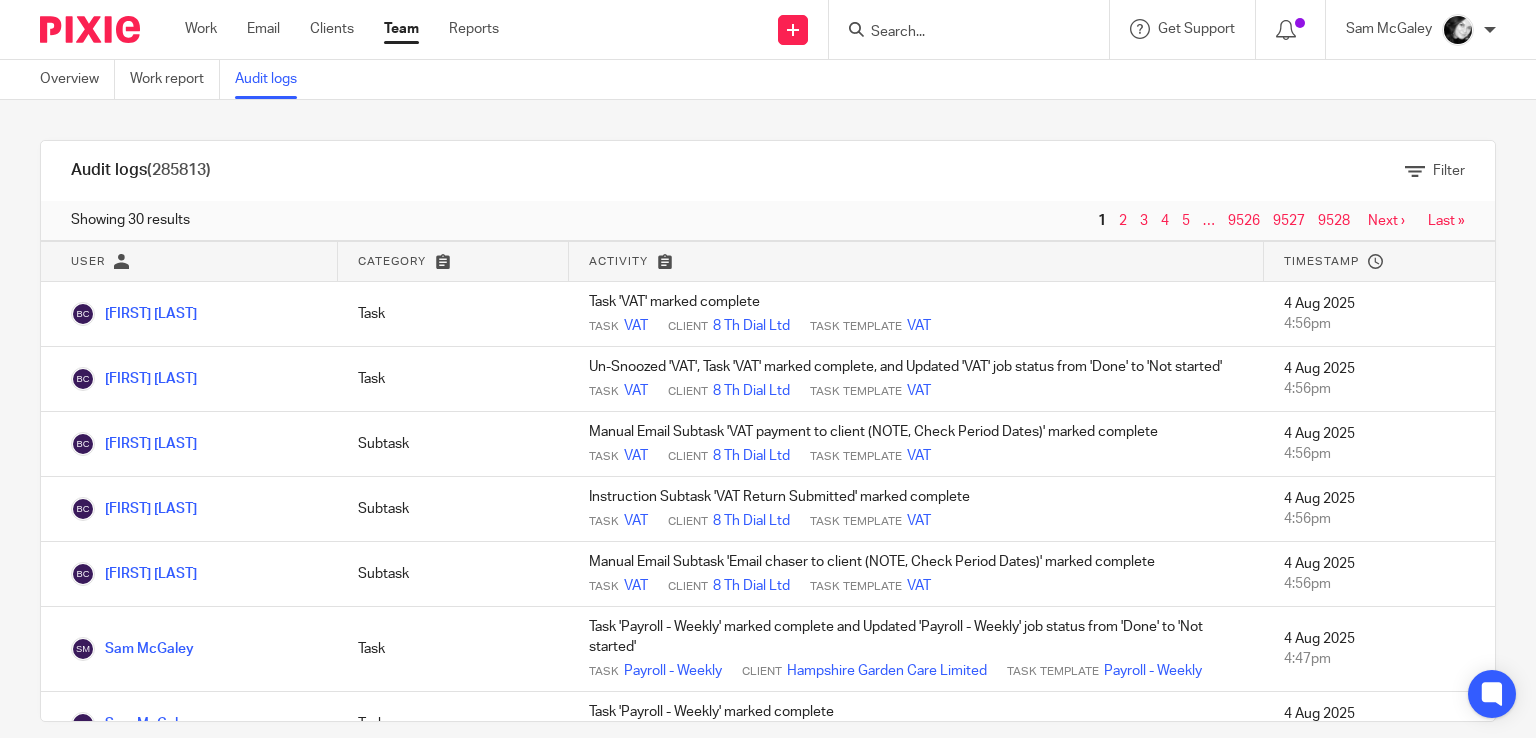 click at bounding box center (975, 29) 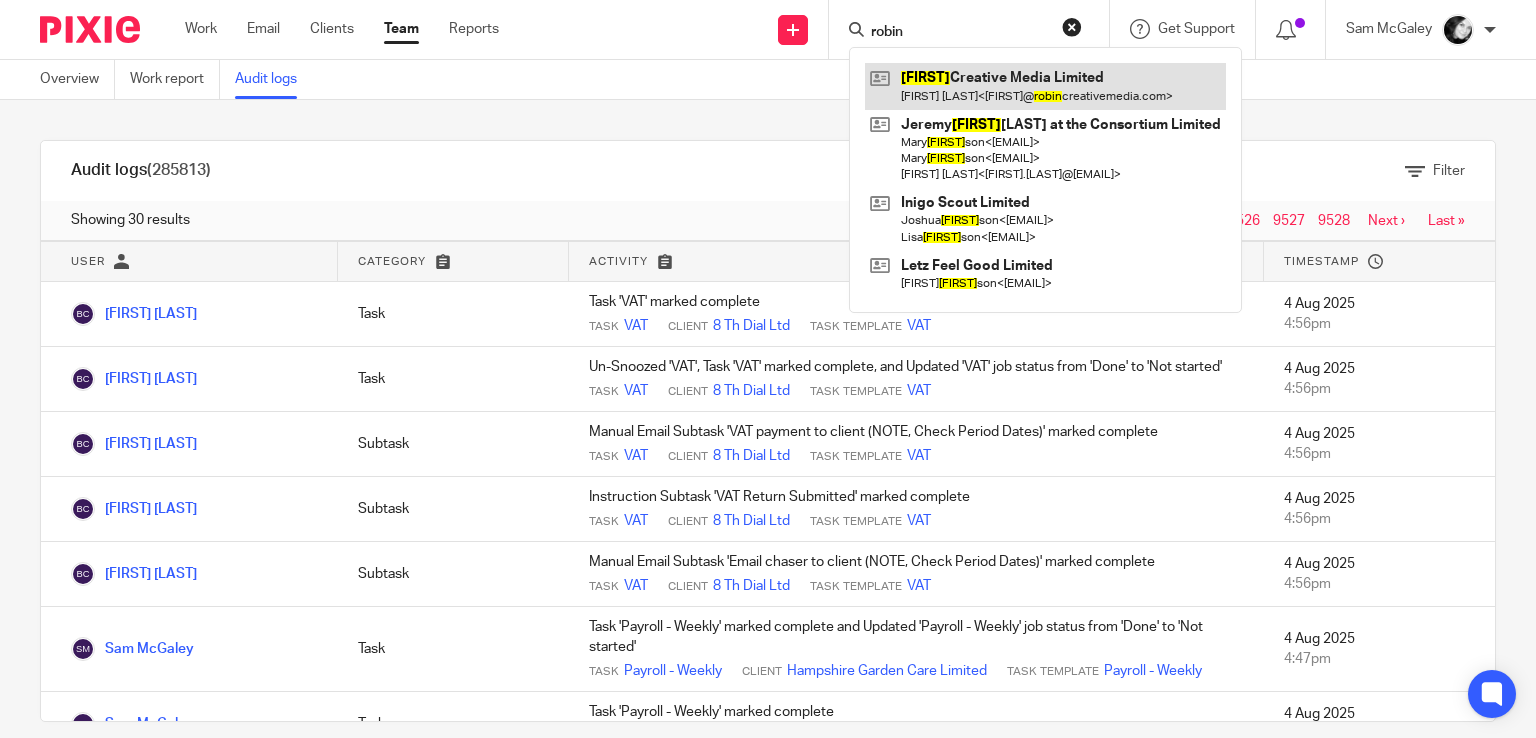 type on "robin" 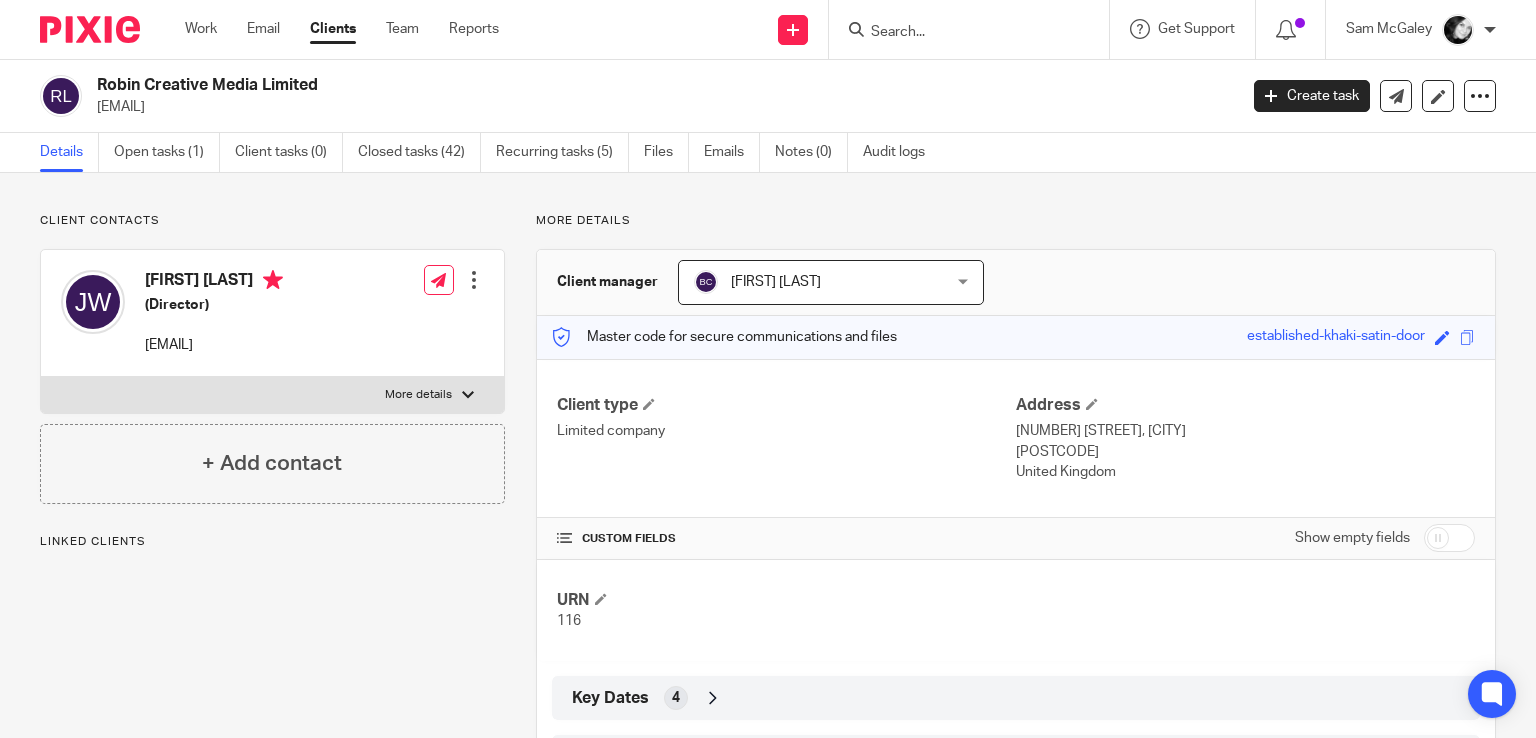 scroll, scrollTop: 0, scrollLeft: 0, axis: both 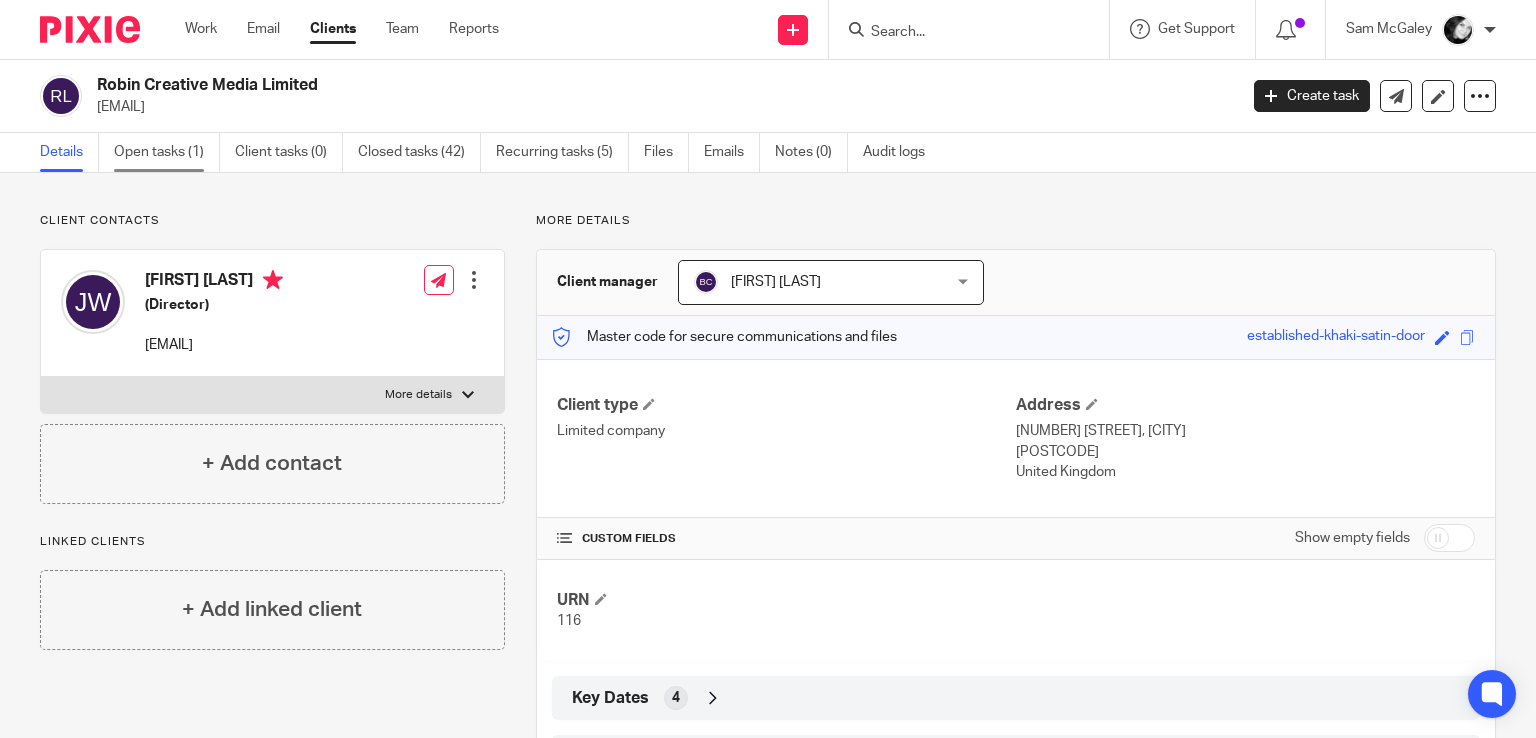 click on "Open tasks (1)" at bounding box center [167, 152] 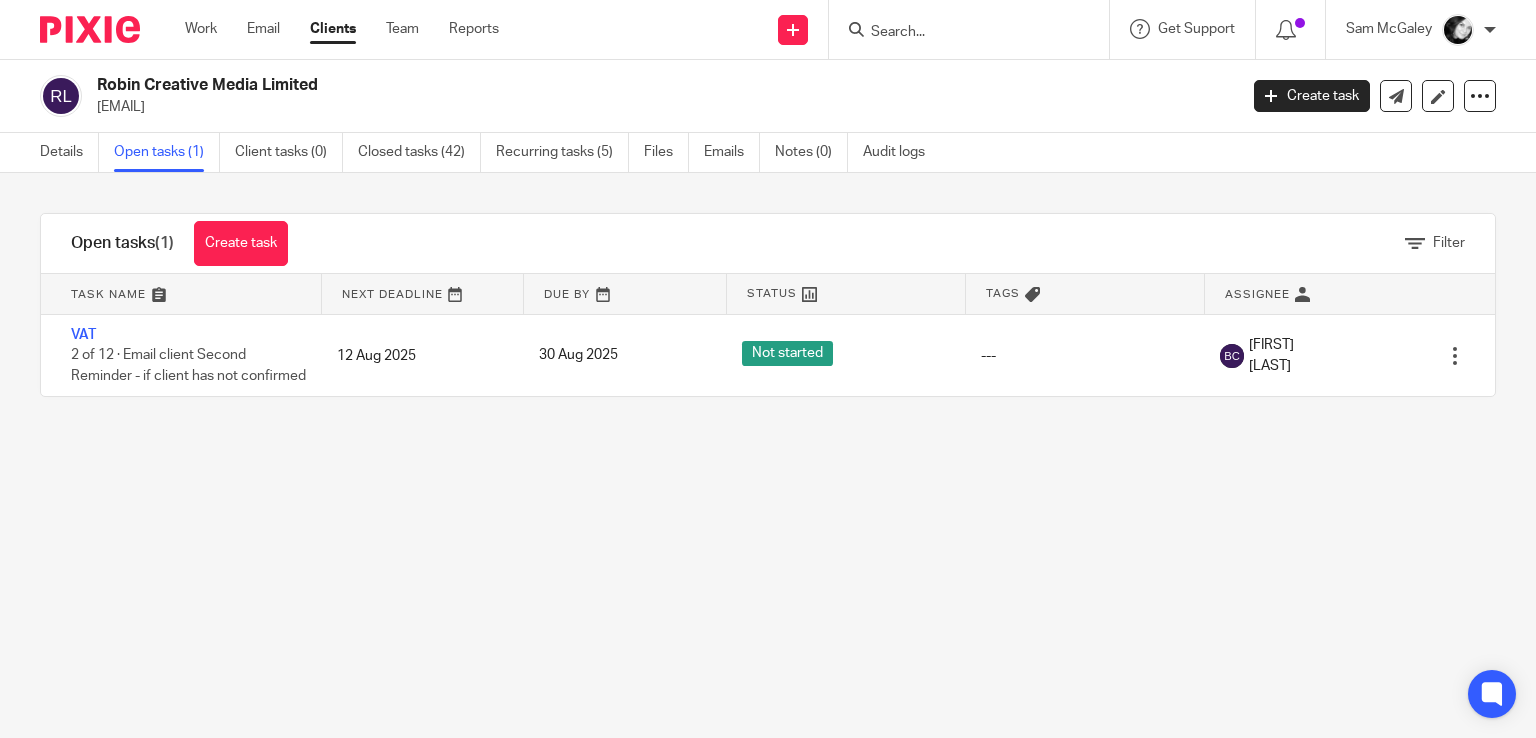 scroll, scrollTop: 0, scrollLeft: 0, axis: both 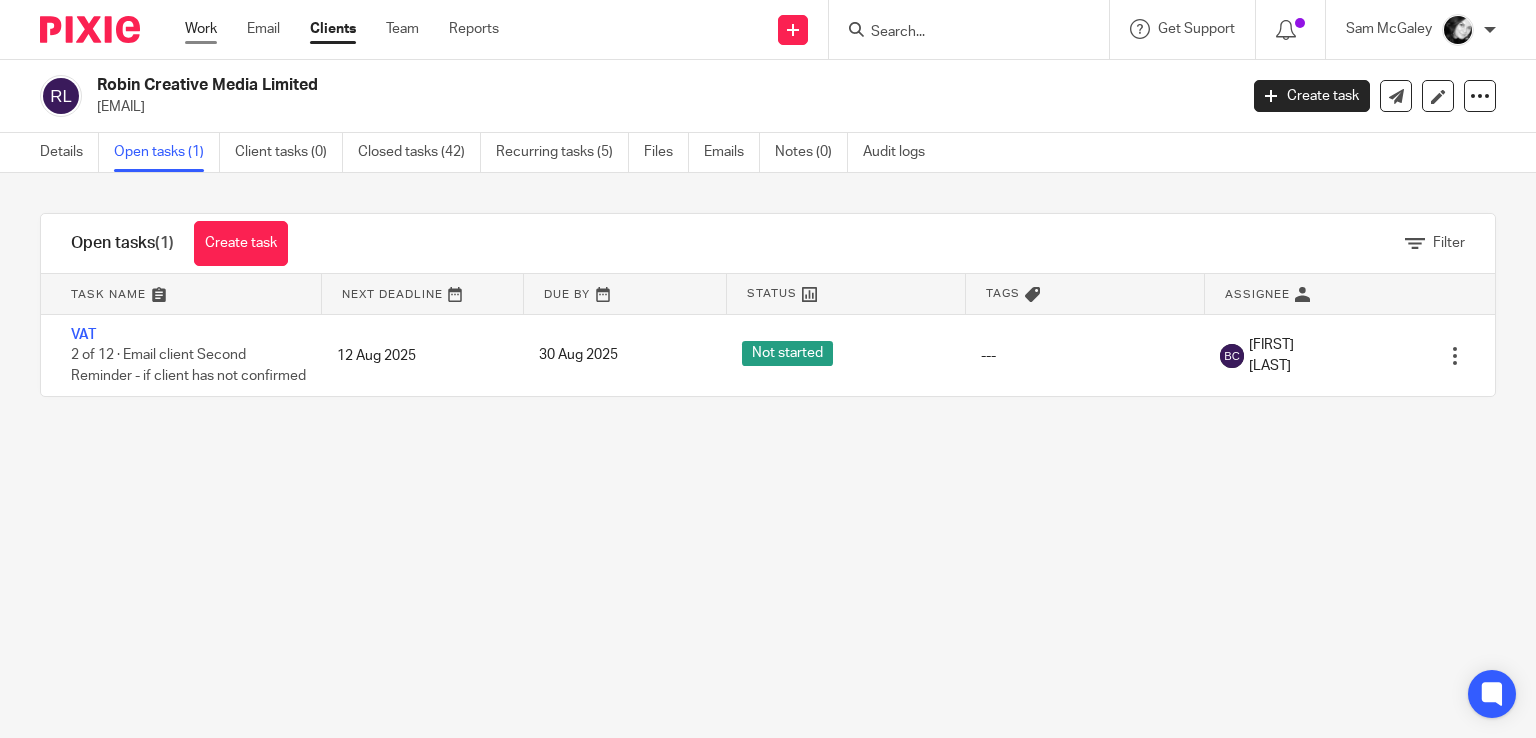 click on "Work" at bounding box center [201, 29] 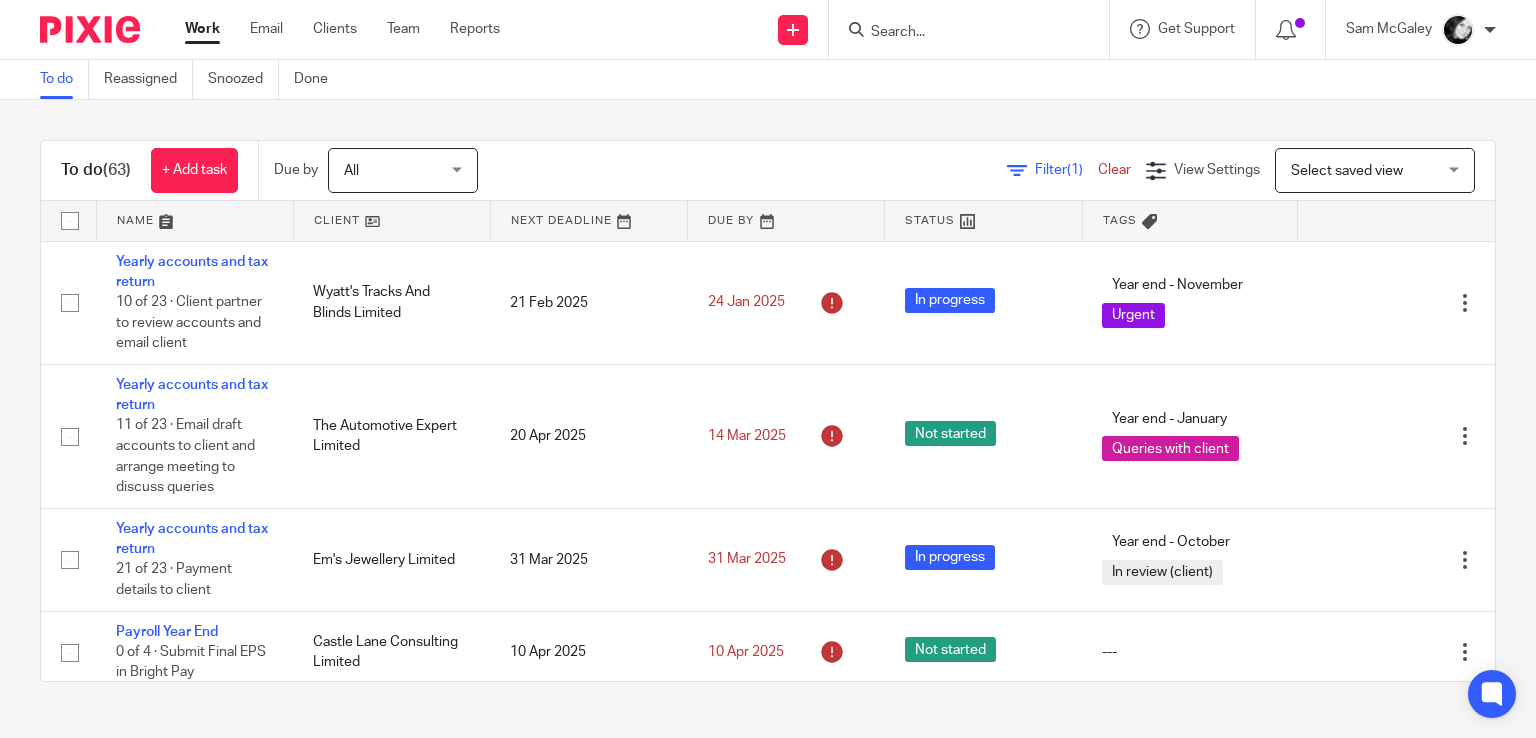 scroll, scrollTop: 0, scrollLeft: 0, axis: both 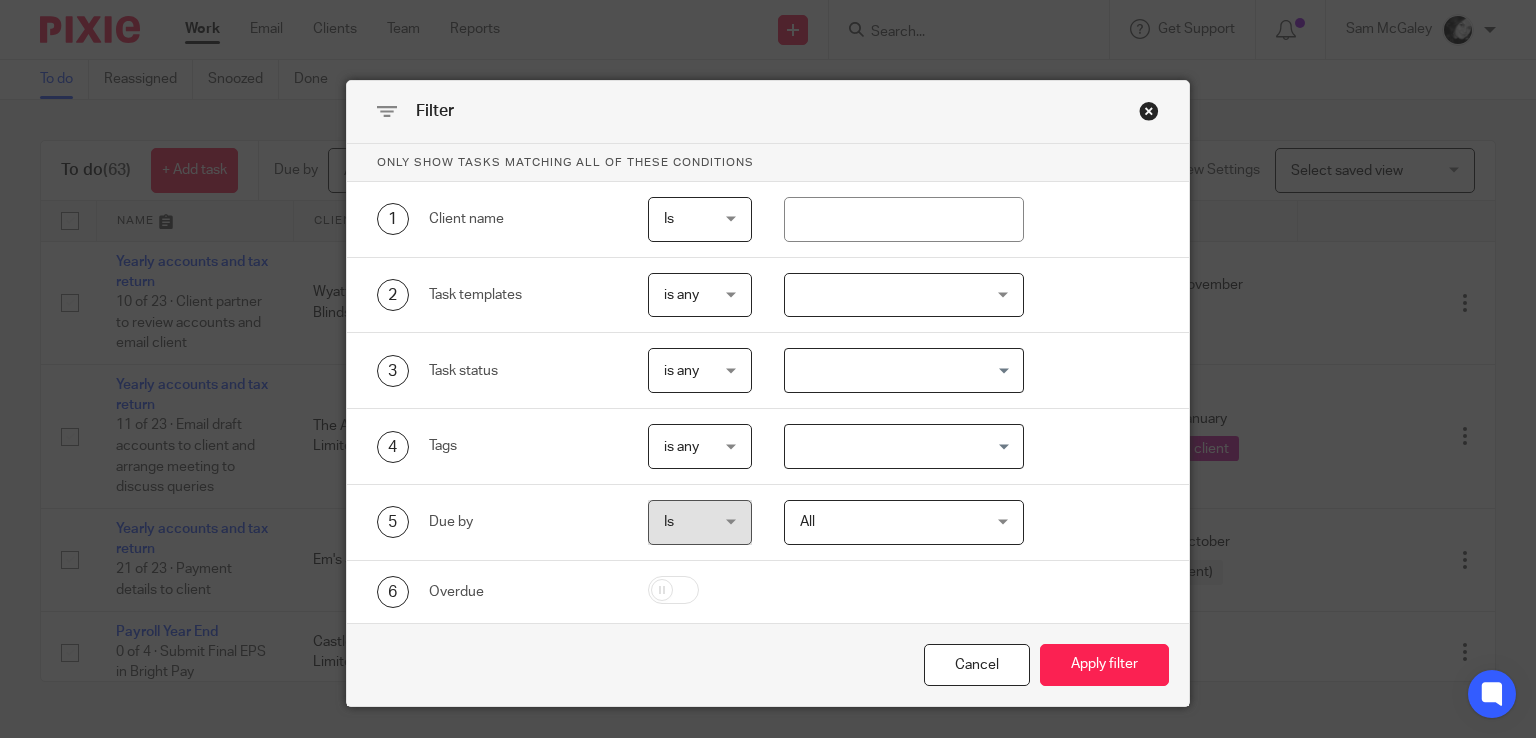 click at bounding box center [904, 295] 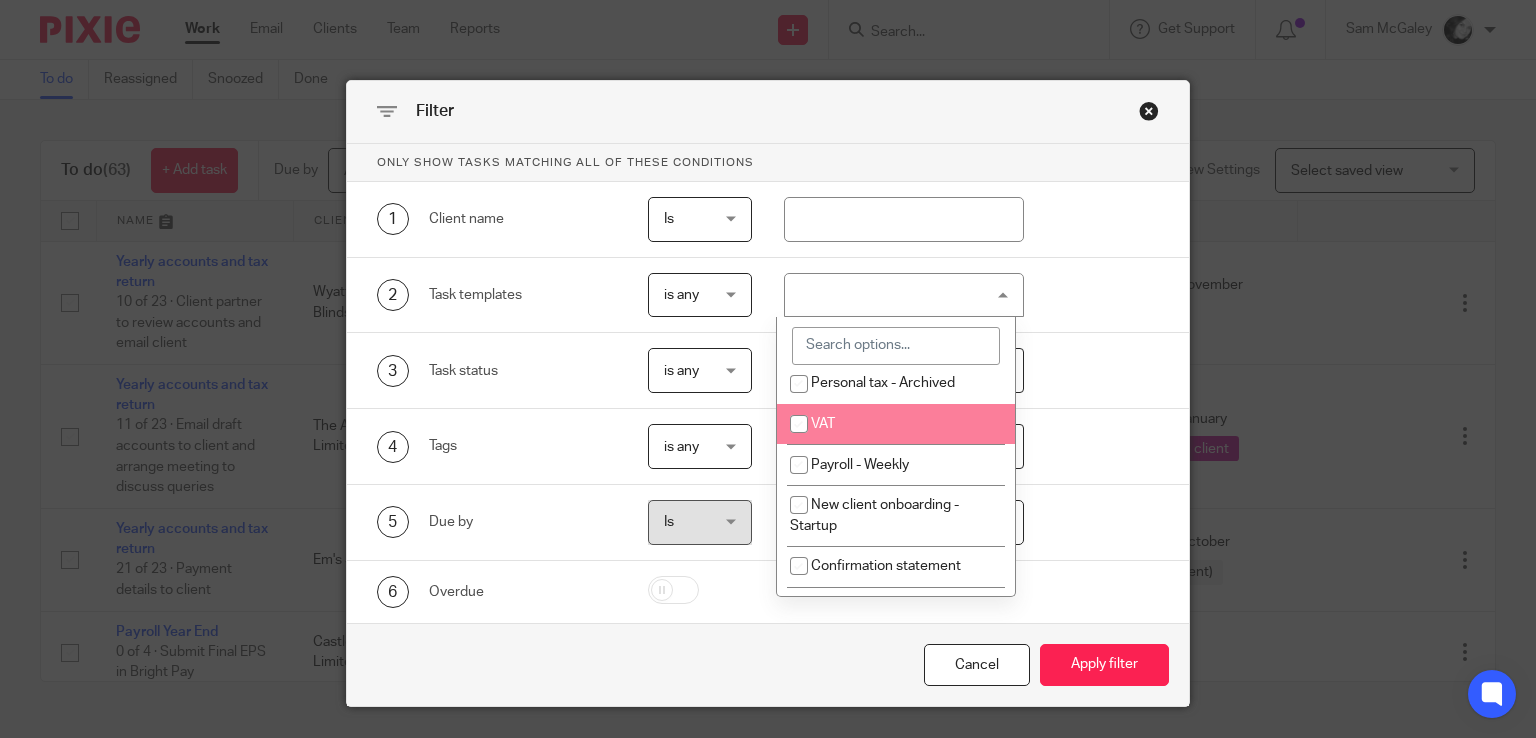 scroll, scrollTop: 236, scrollLeft: 0, axis: vertical 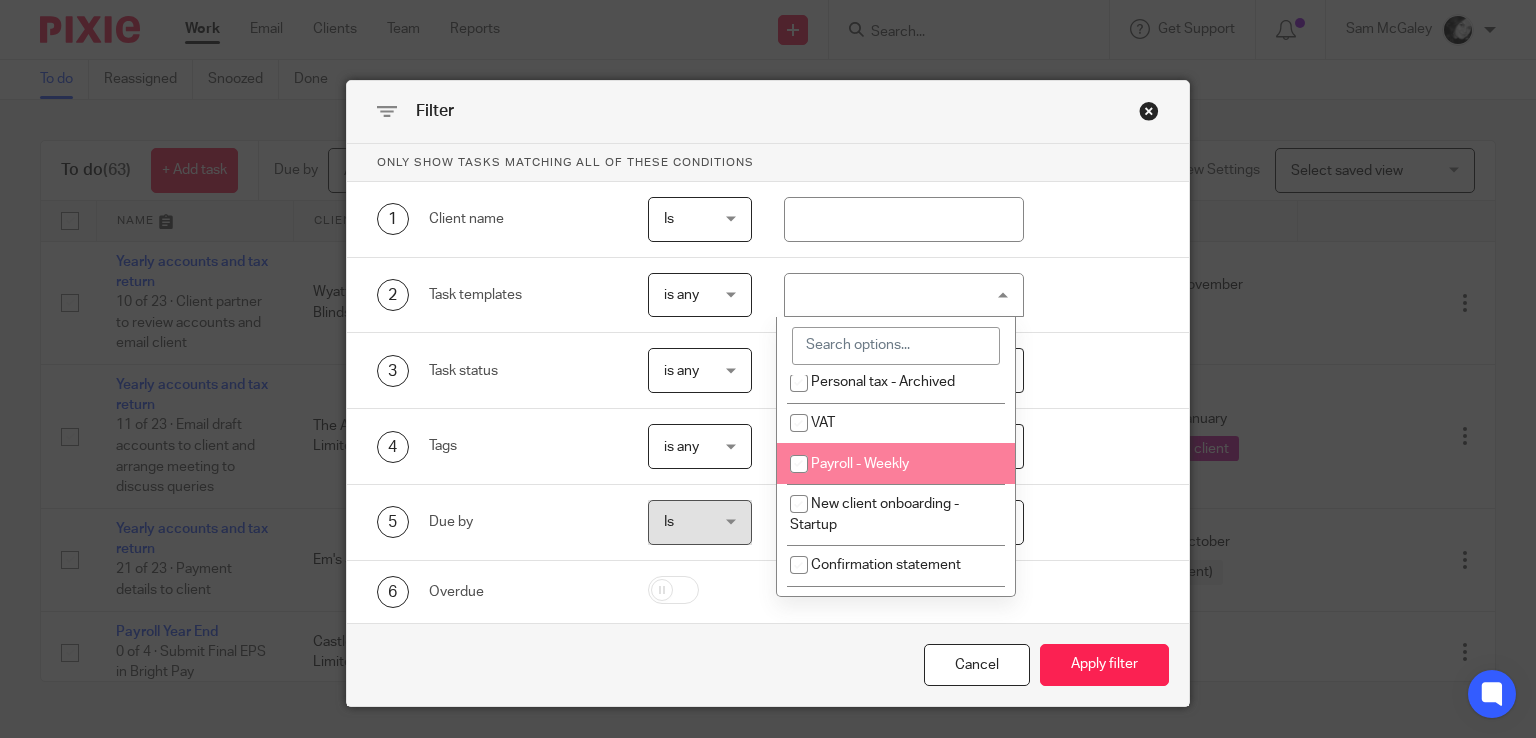 click on "Payroll - Weekly" at bounding box center (896, 463) 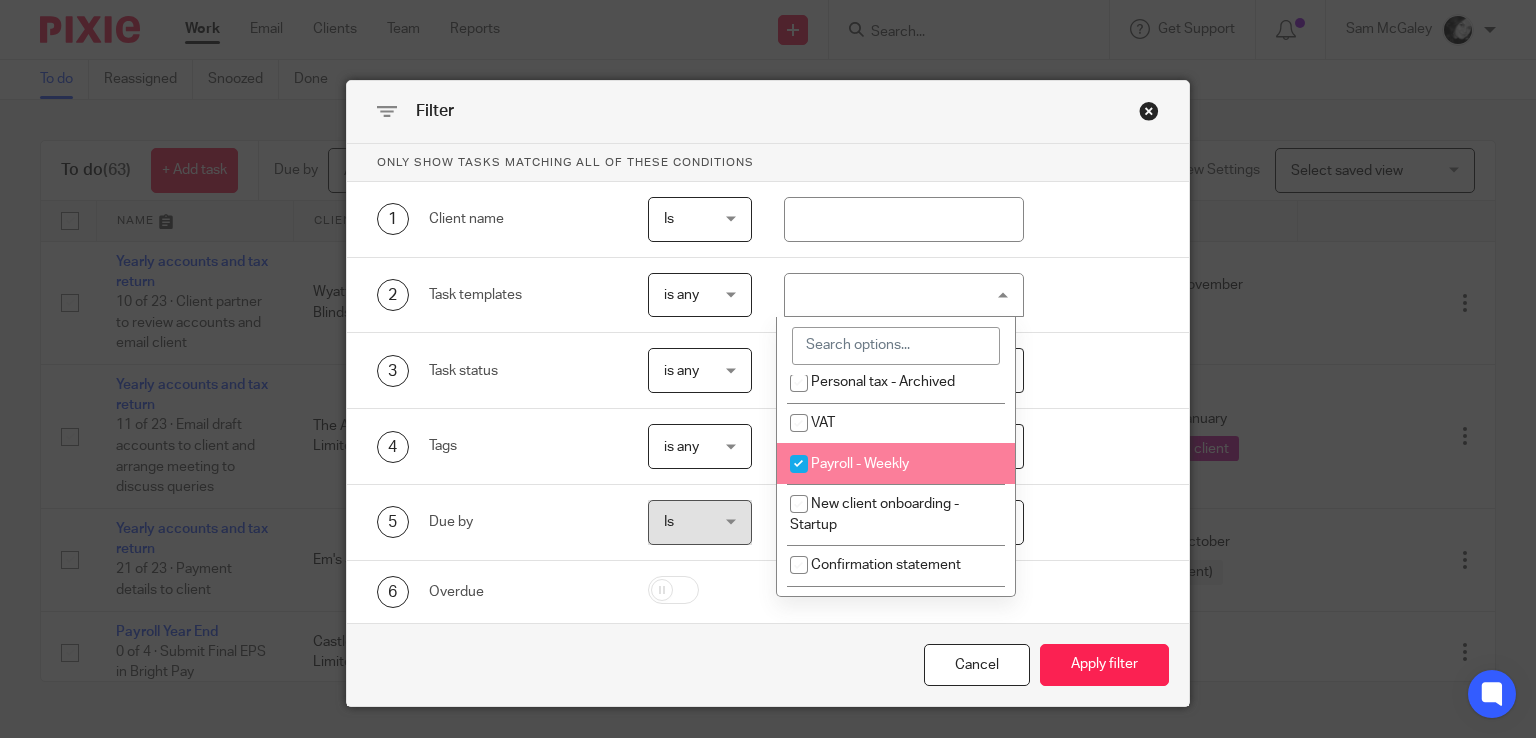 checkbox on "true" 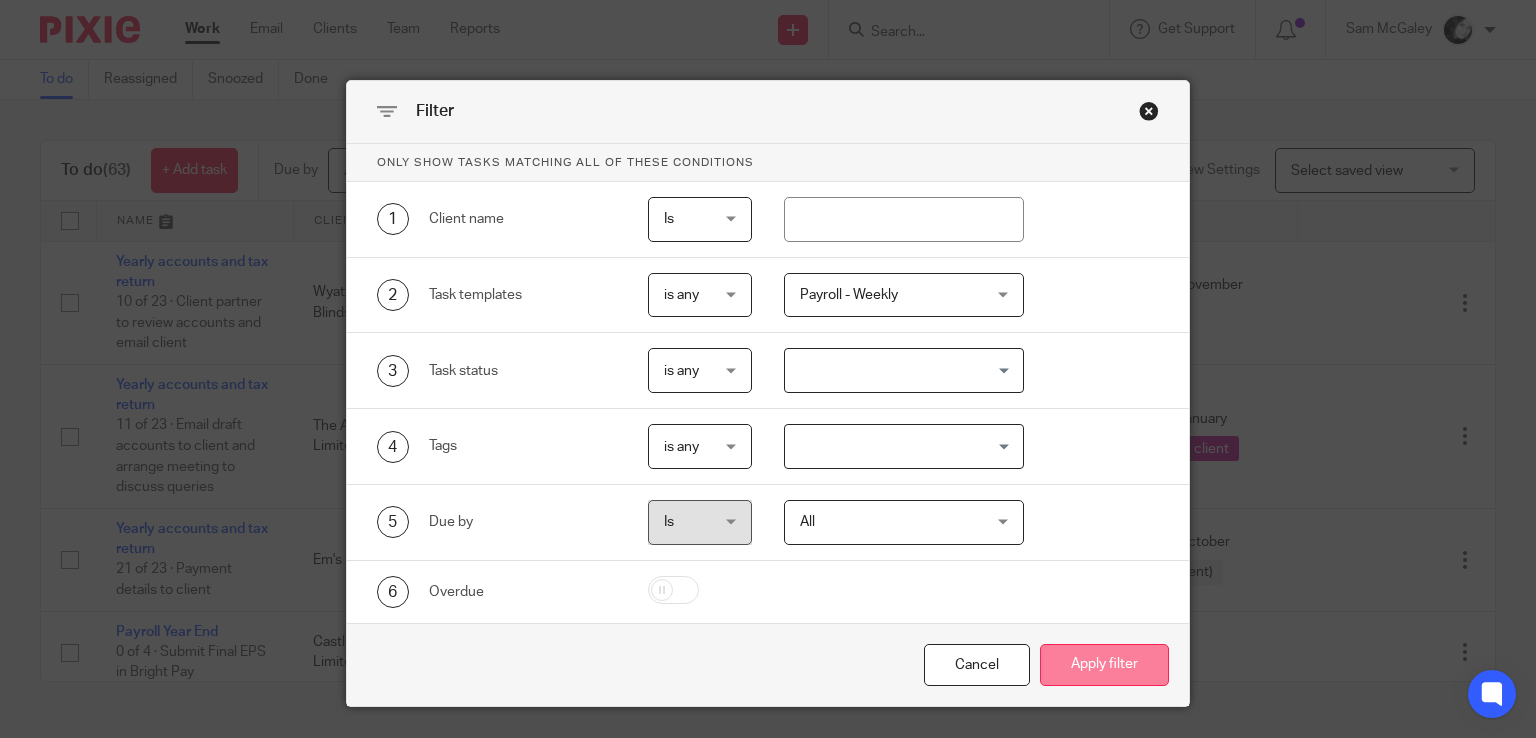 click on "Apply filter" at bounding box center (1104, 665) 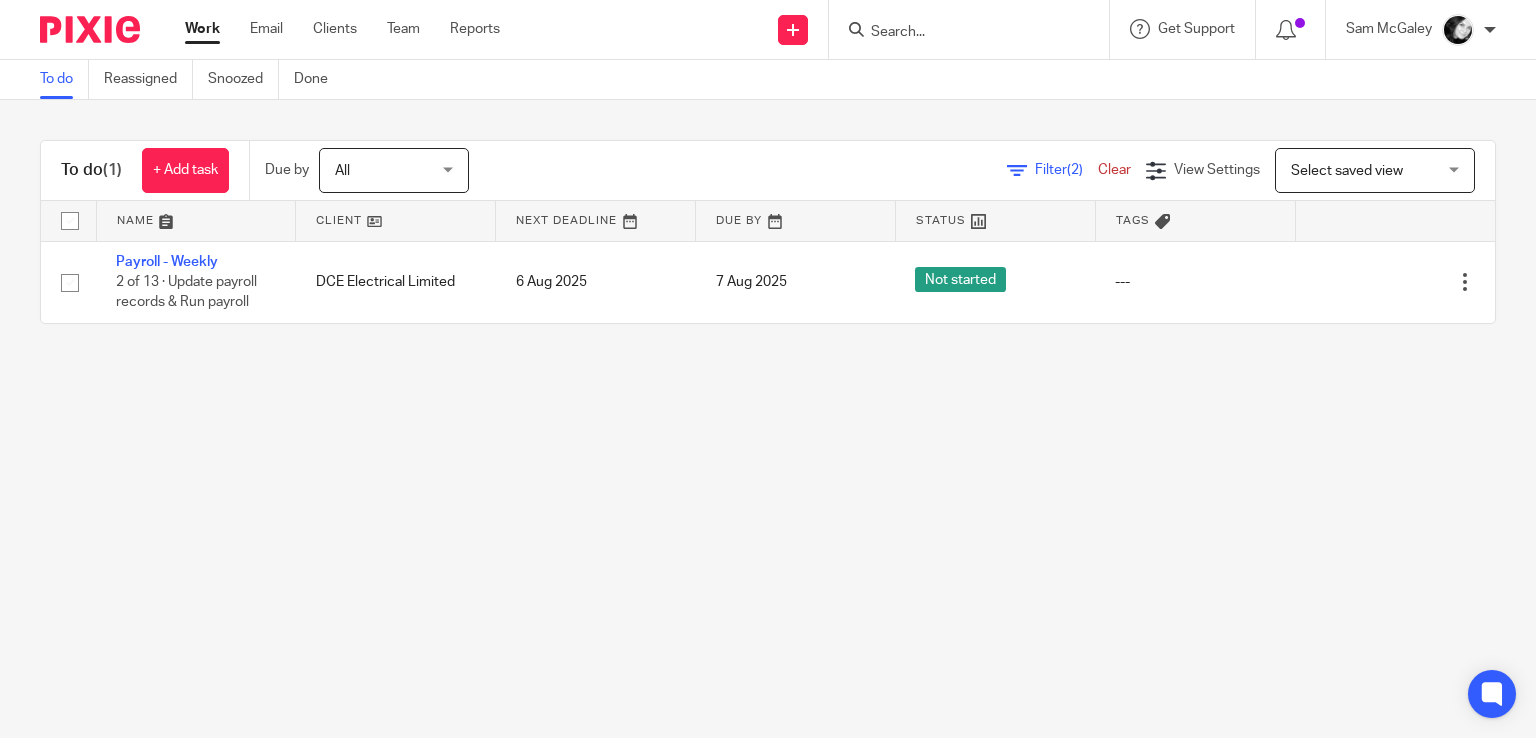scroll, scrollTop: 0, scrollLeft: 0, axis: both 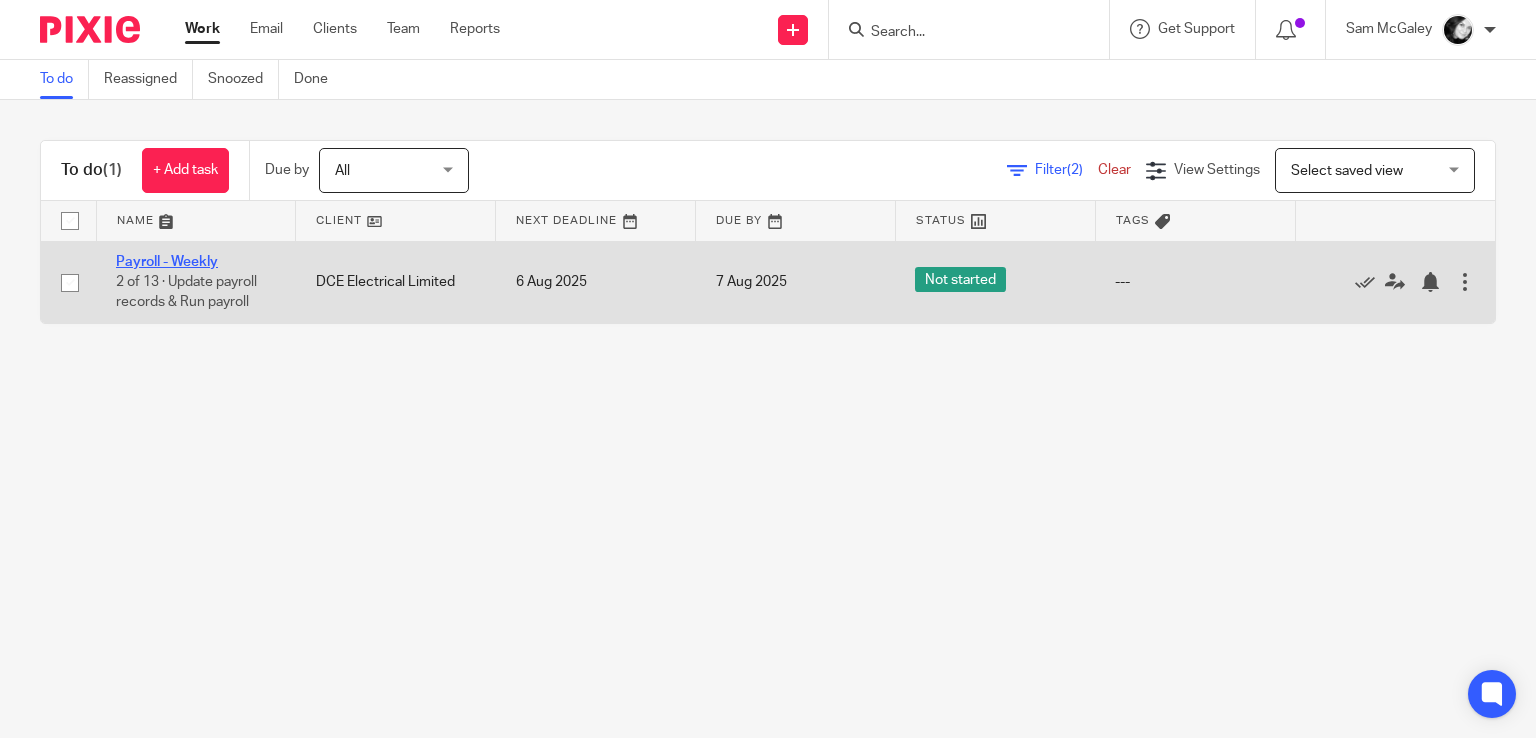 click on "Payroll - Weekly" at bounding box center [167, 262] 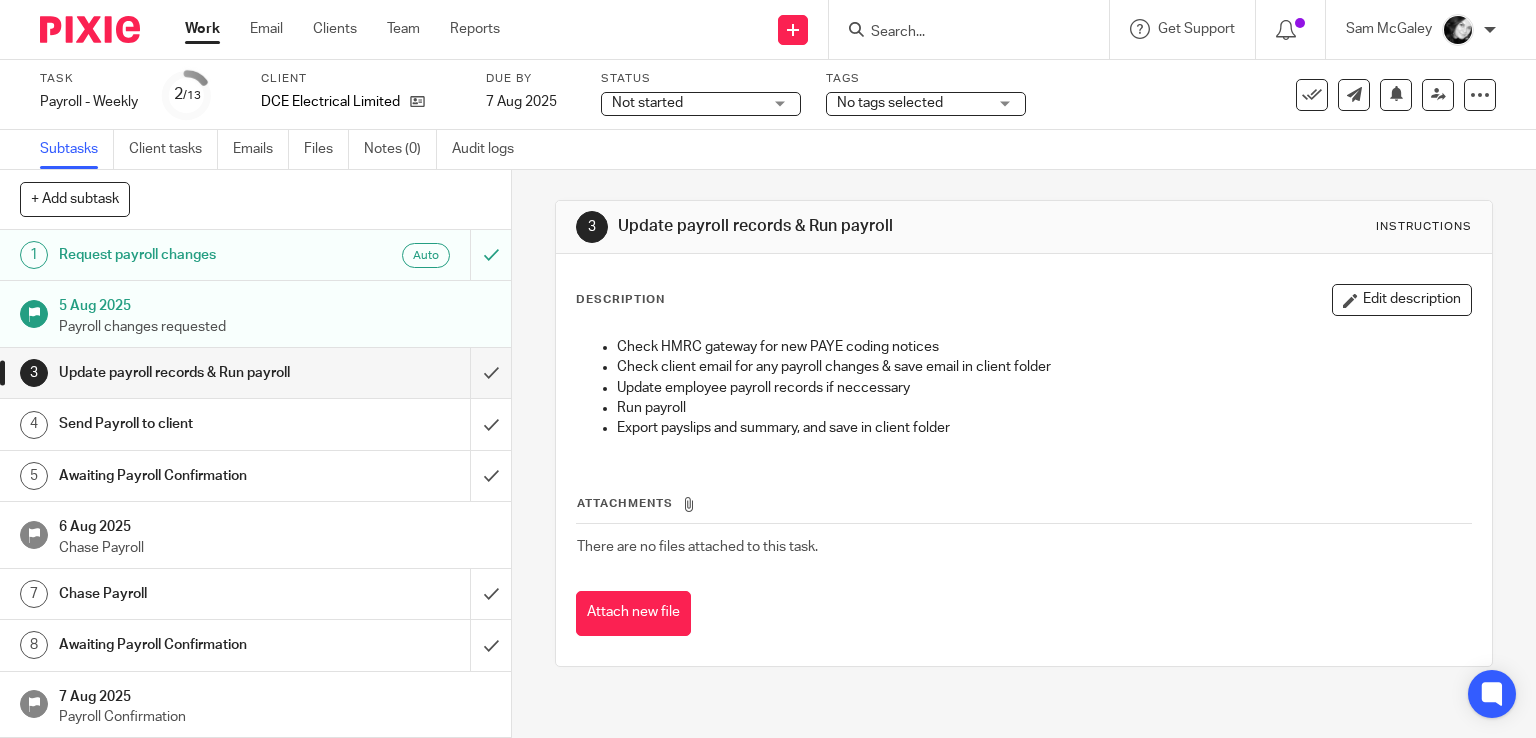 scroll, scrollTop: 0, scrollLeft: 0, axis: both 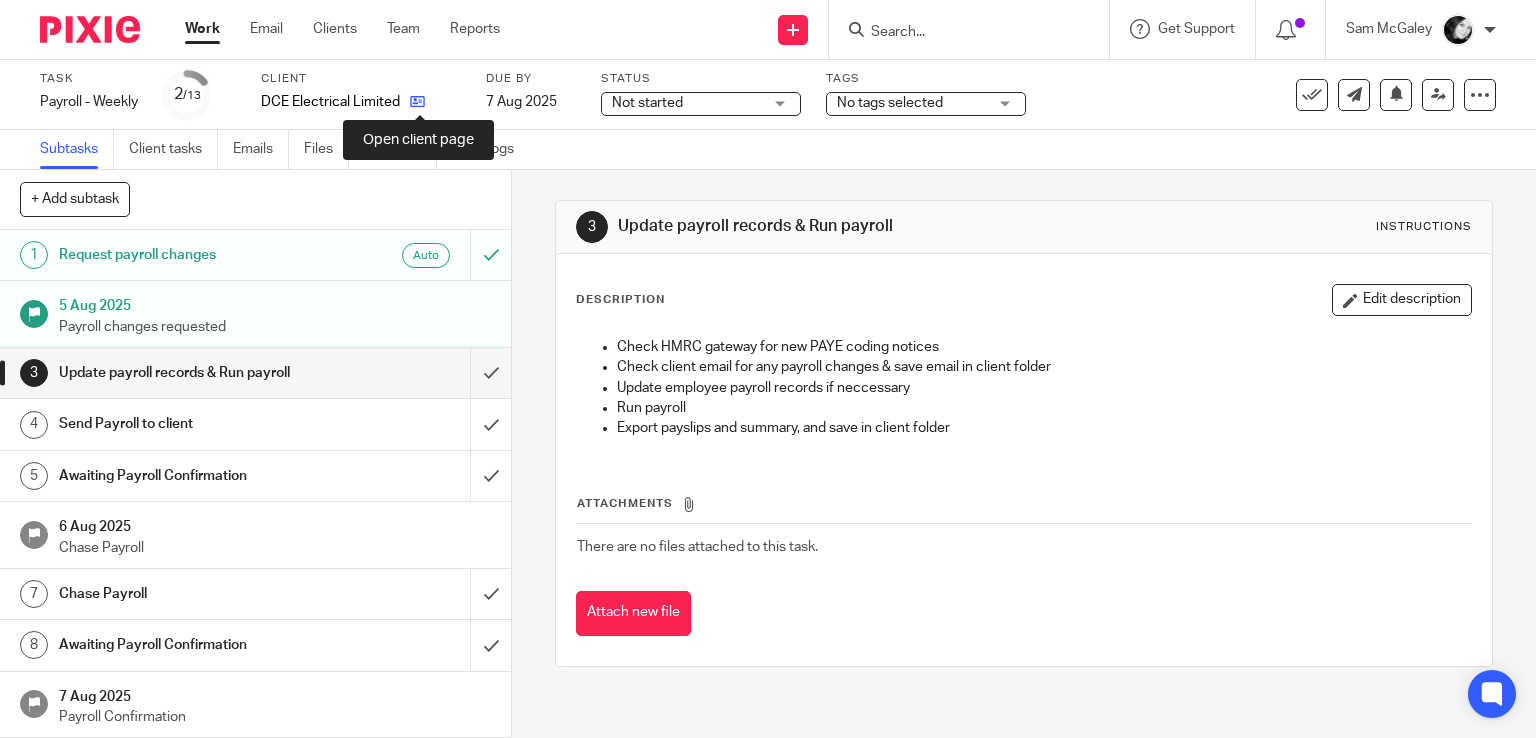 click at bounding box center (417, 101) 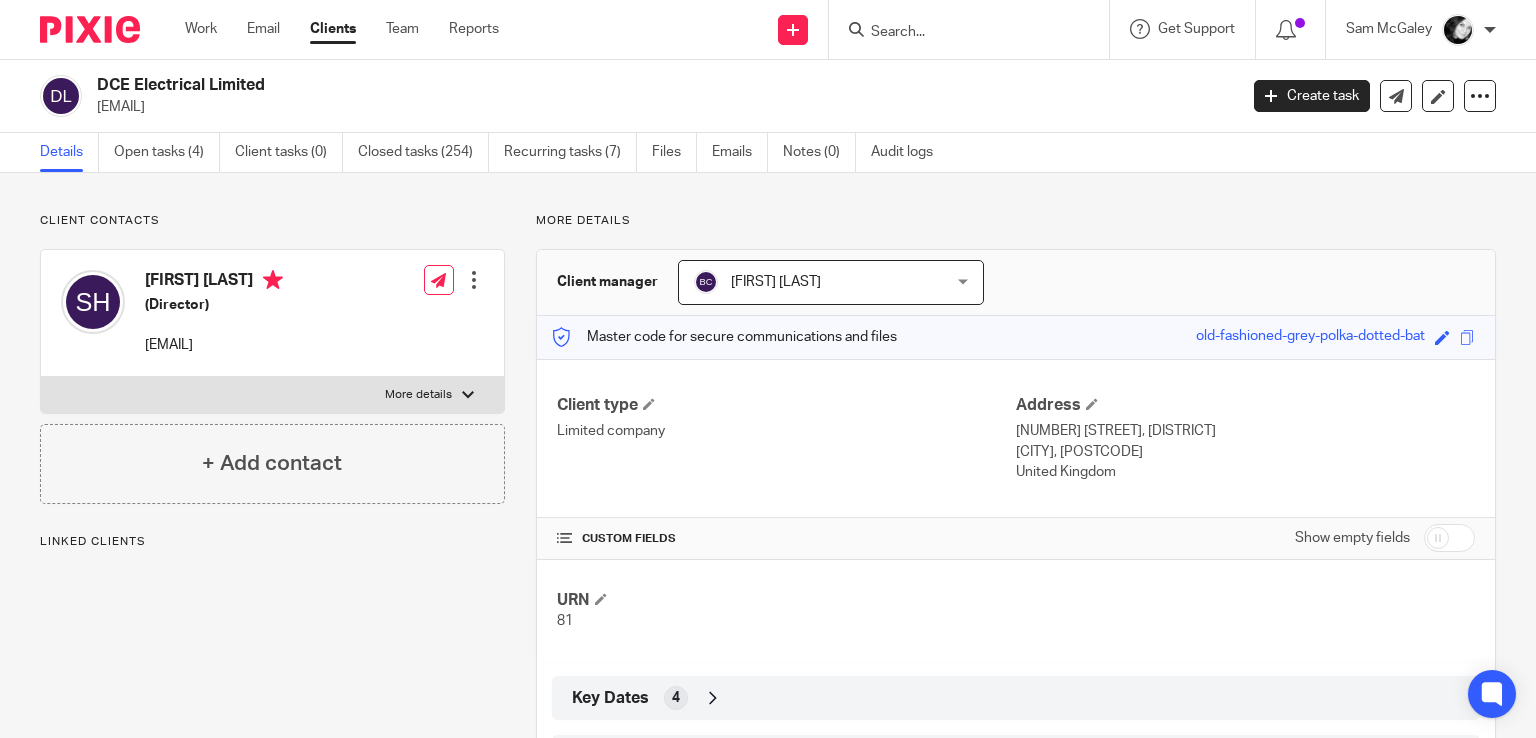 scroll, scrollTop: 0, scrollLeft: 0, axis: both 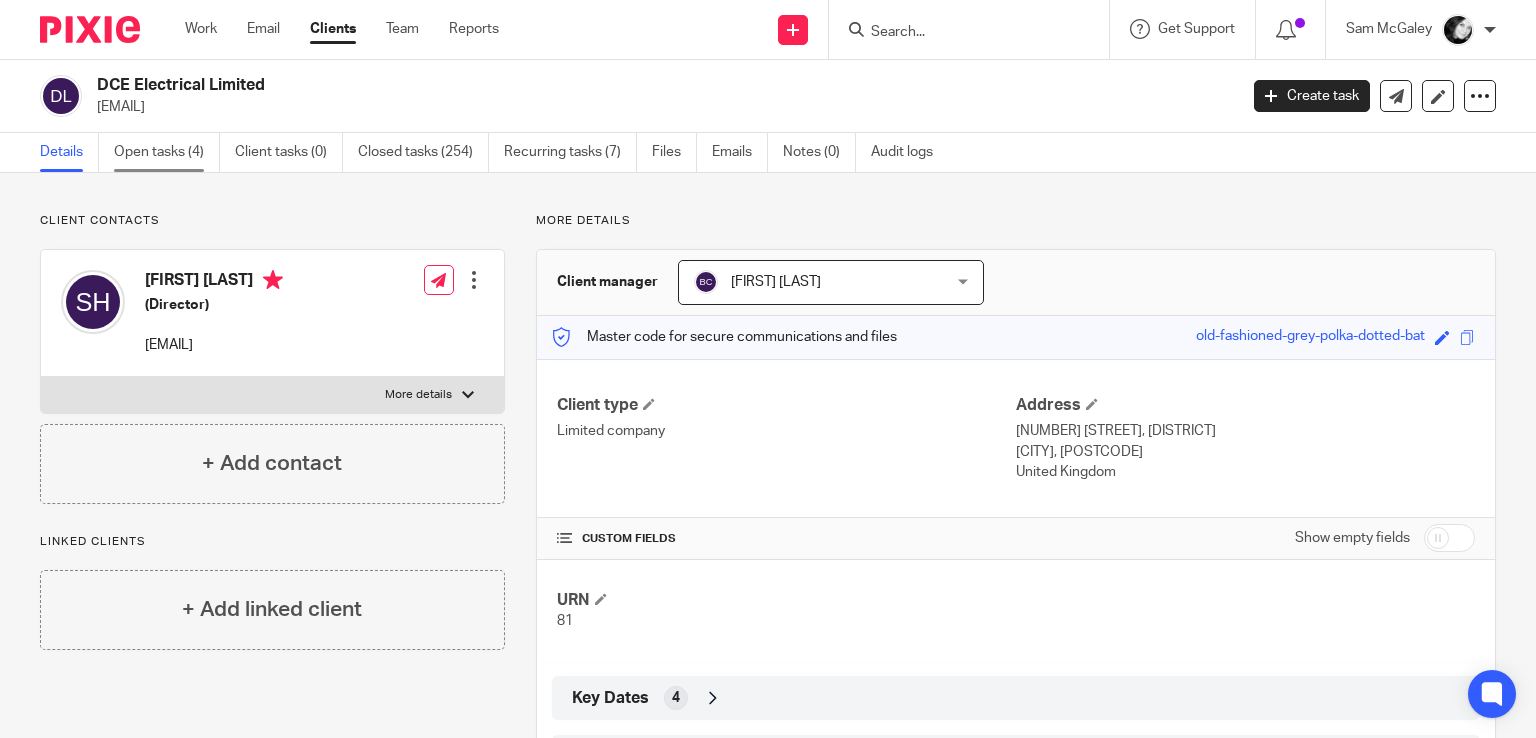 click on "Open tasks (4)" at bounding box center [167, 152] 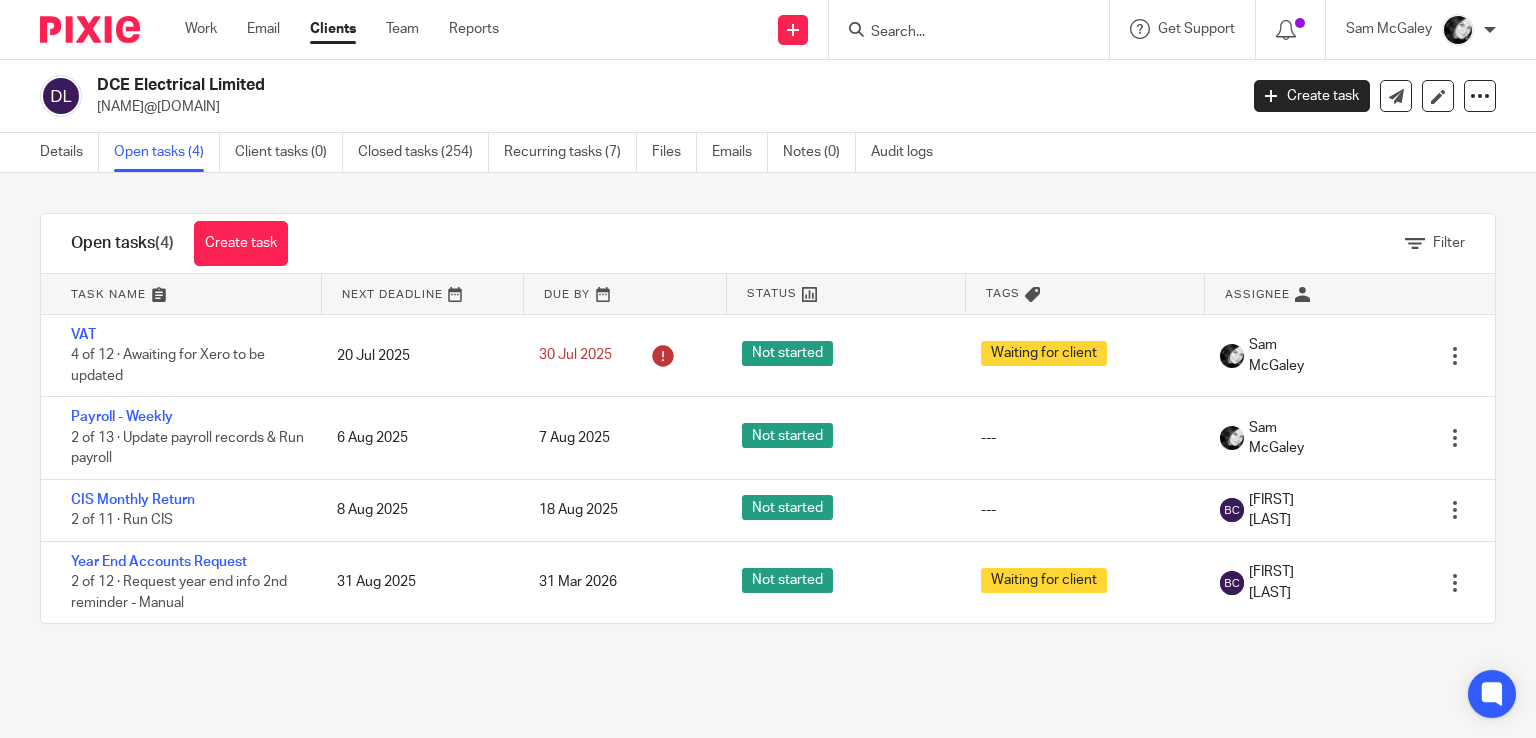 scroll, scrollTop: 0, scrollLeft: 0, axis: both 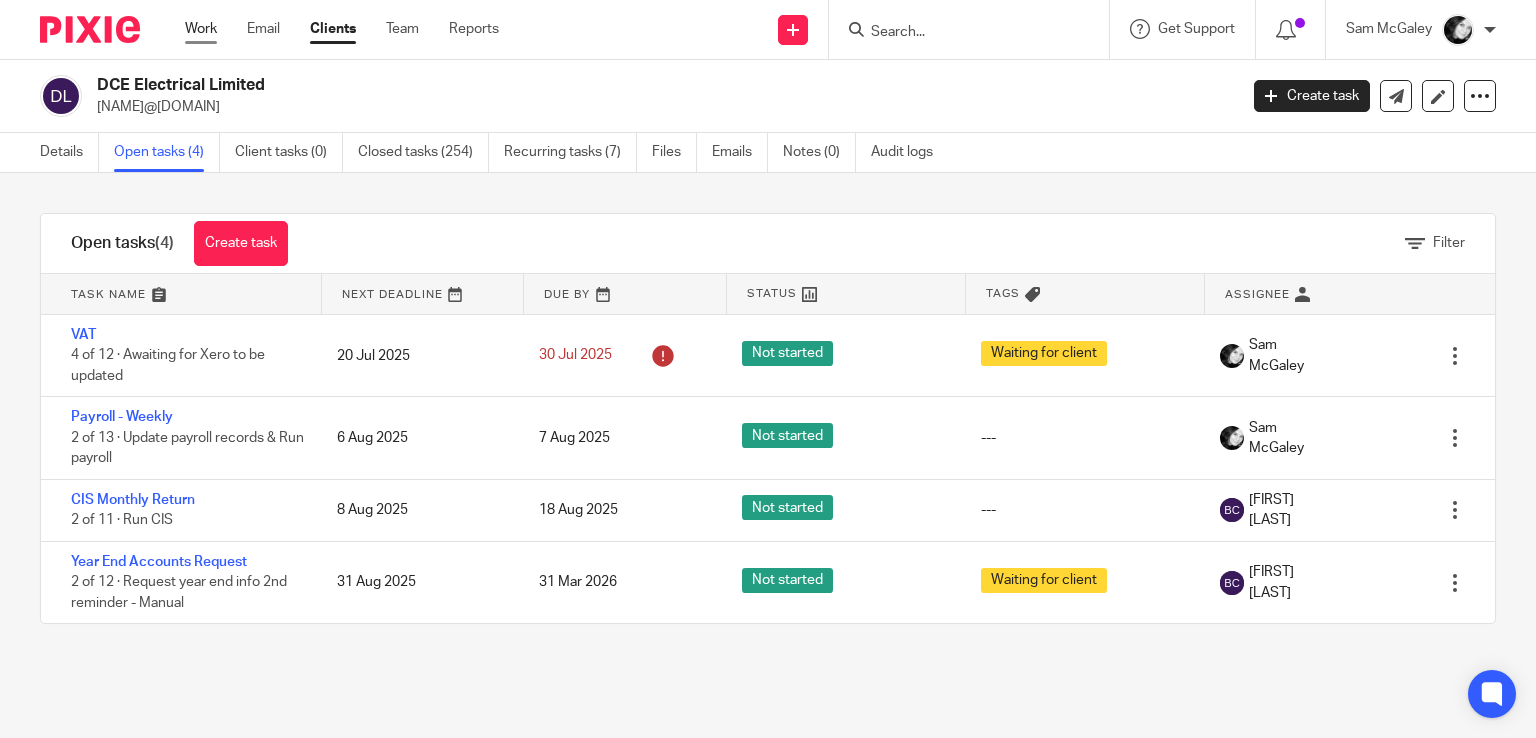click on "Work" at bounding box center (201, 29) 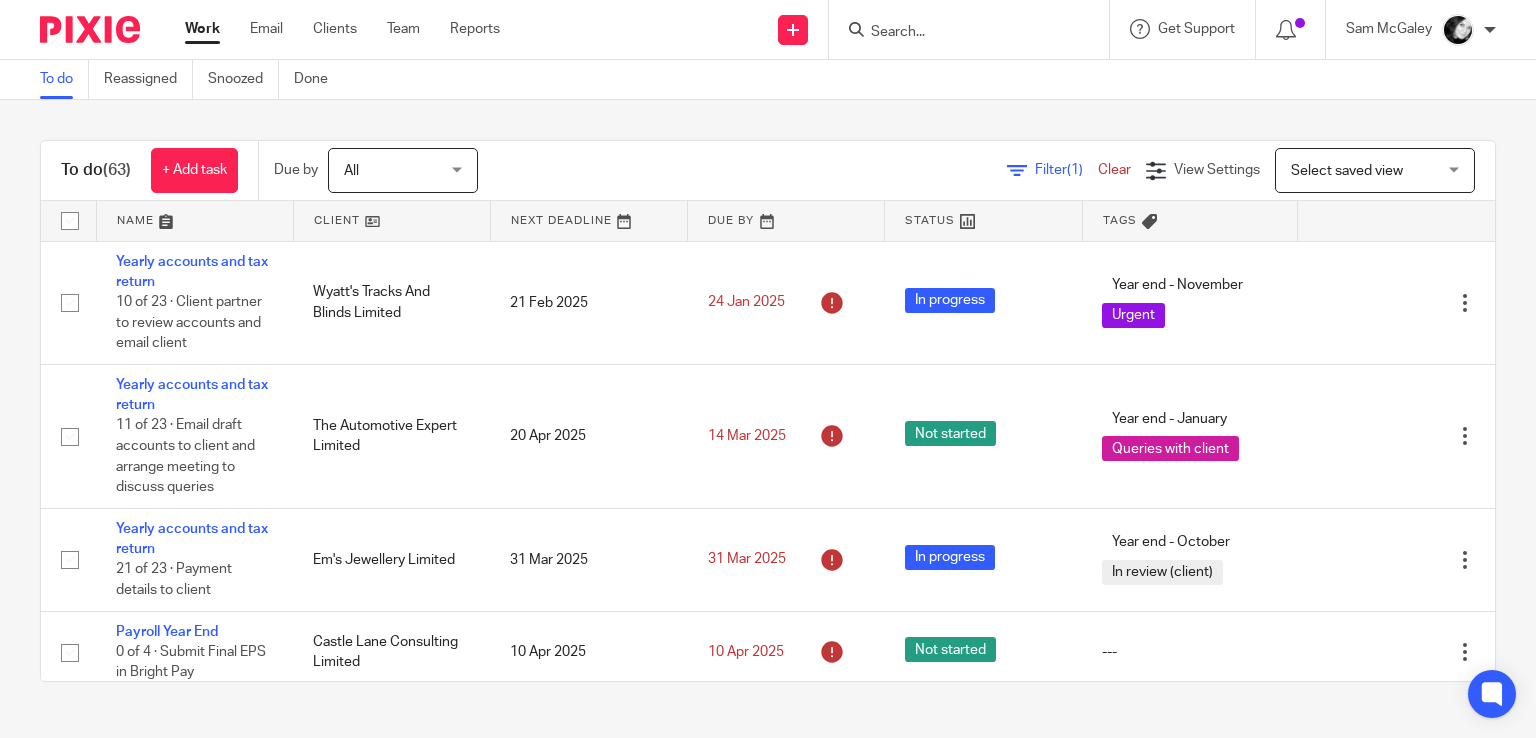scroll, scrollTop: 0, scrollLeft: 0, axis: both 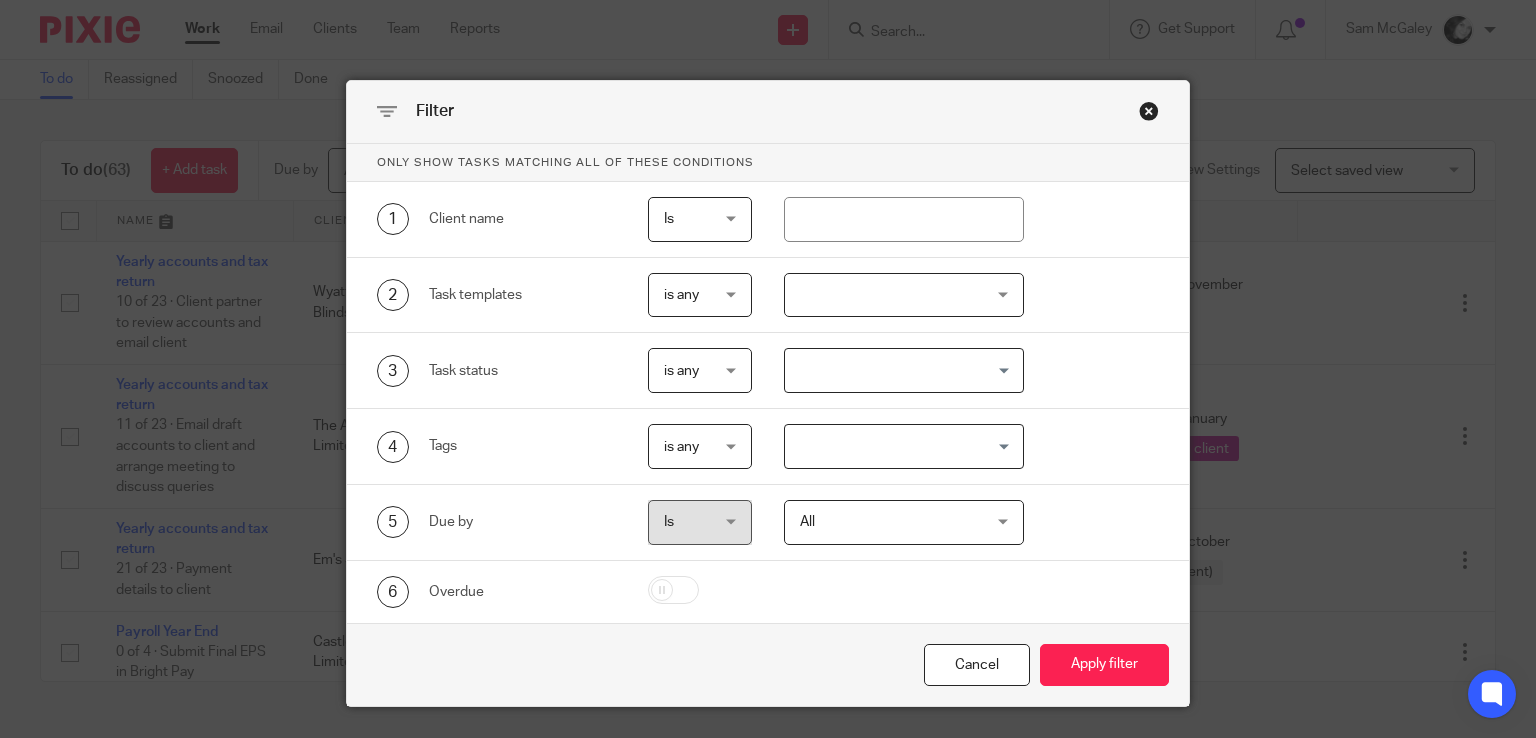 click at bounding box center (904, 295) 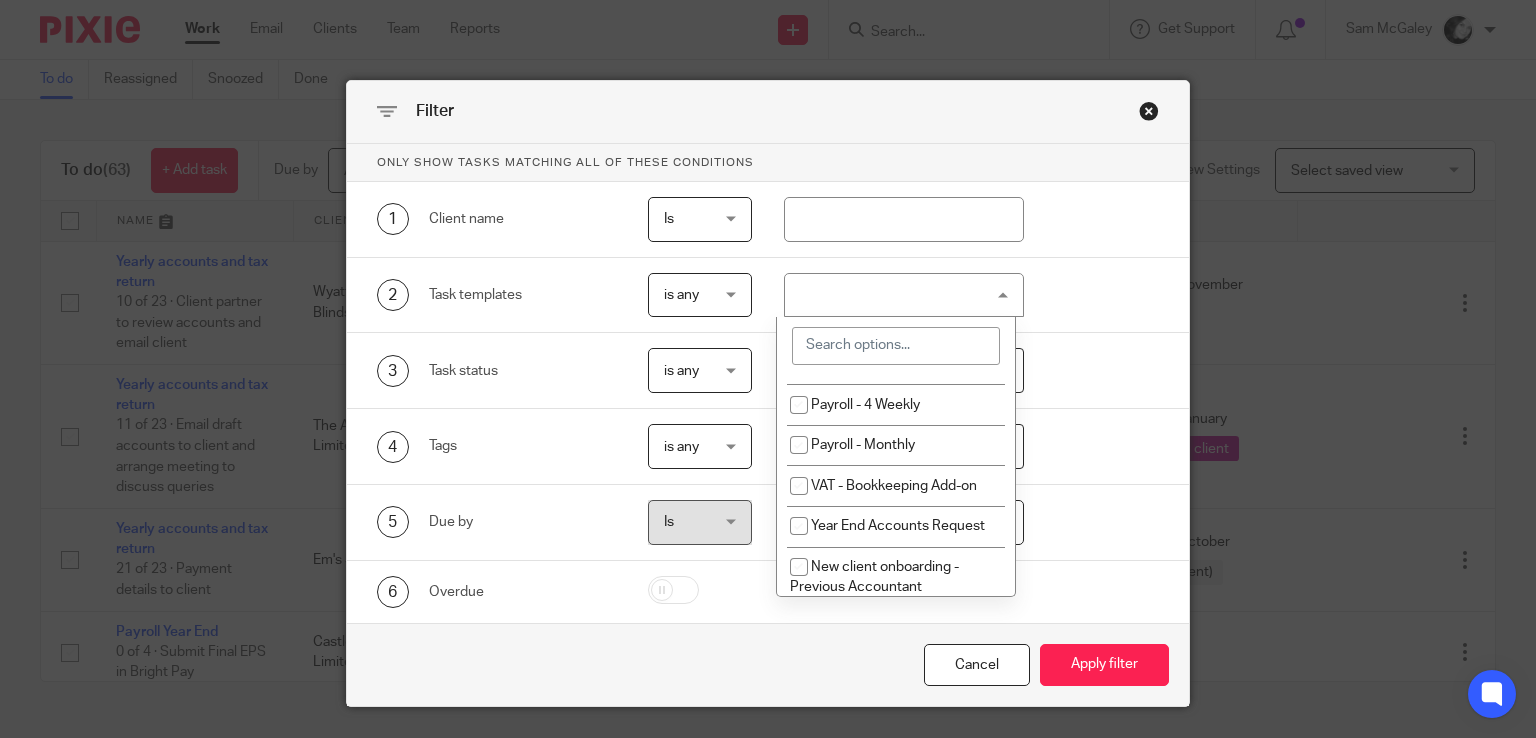 scroll, scrollTop: 743, scrollLeft: 0, axis: vertical 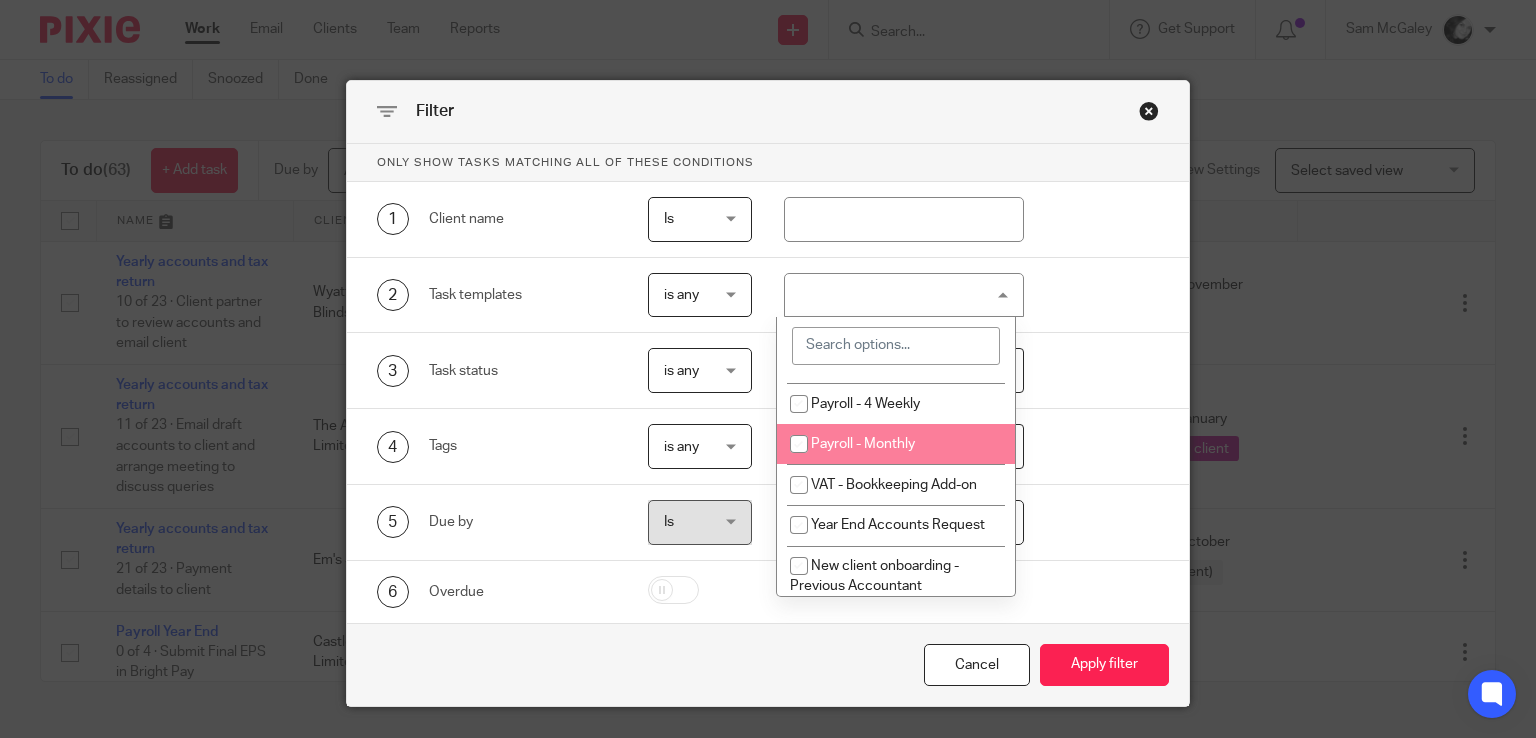 click on "Payroll - Monthly" at bounding box center (896, 444) 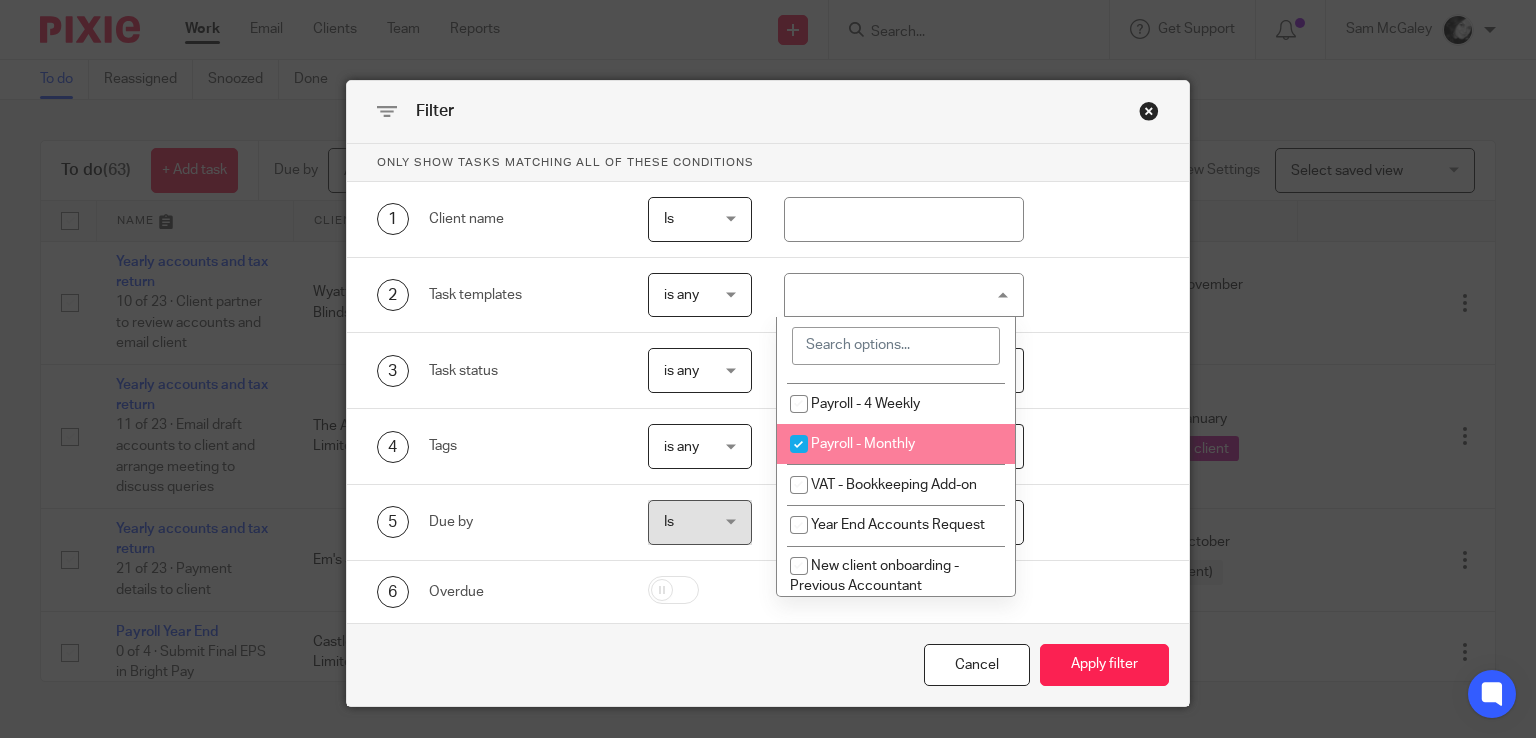 checkbox on "true" 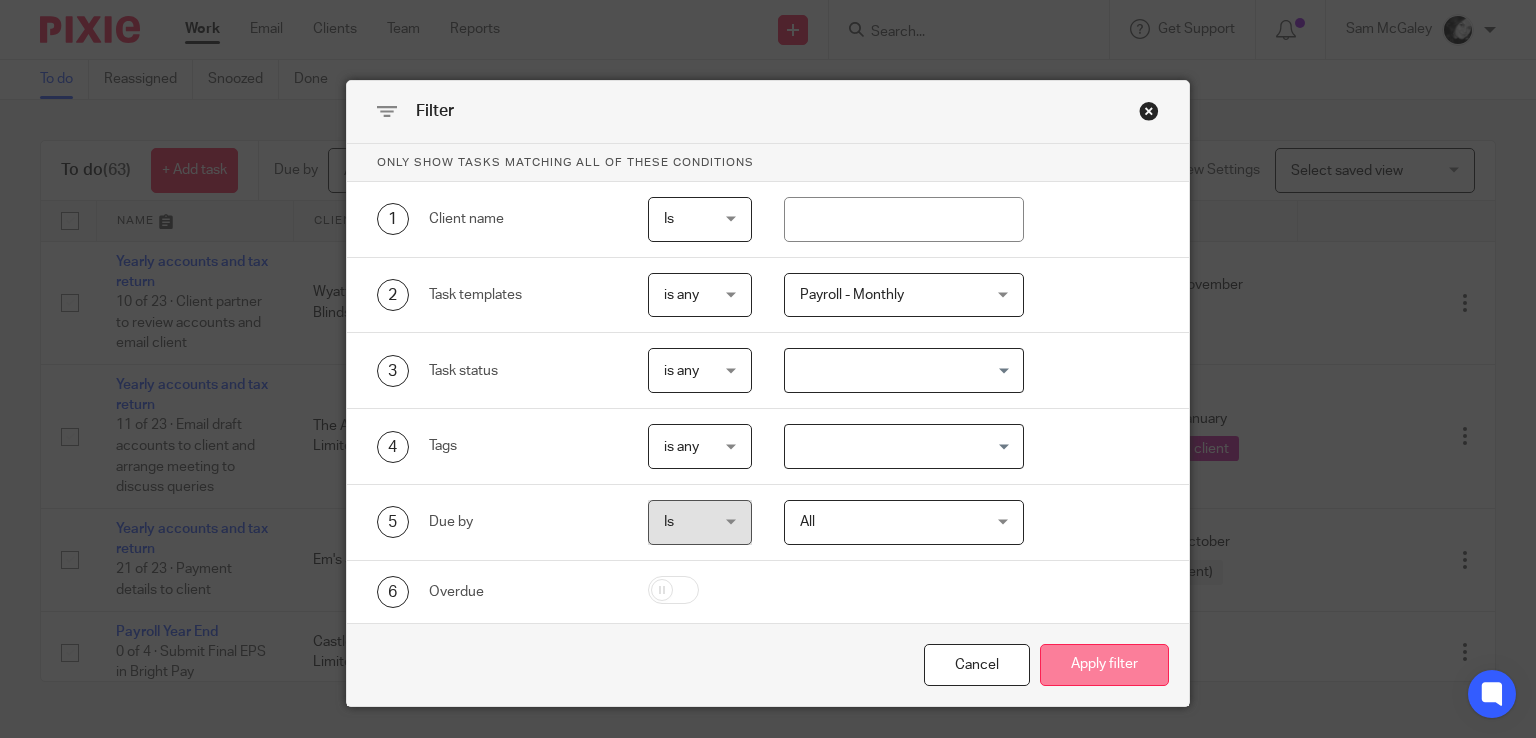 click on "Apply filter" at bounding box center (1104, 665) 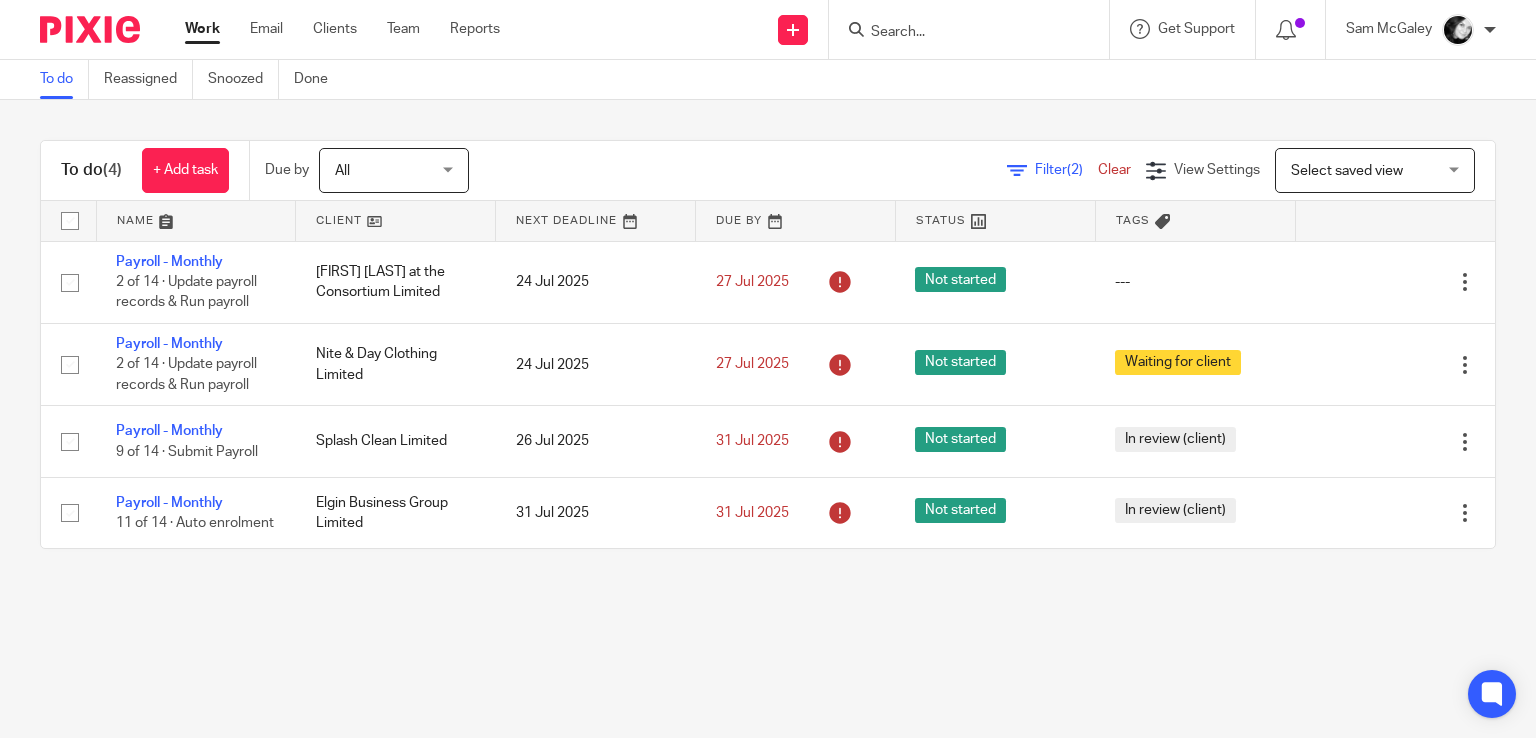 scroll, scrollTop: 0, scrollLeft: 0, axis: both 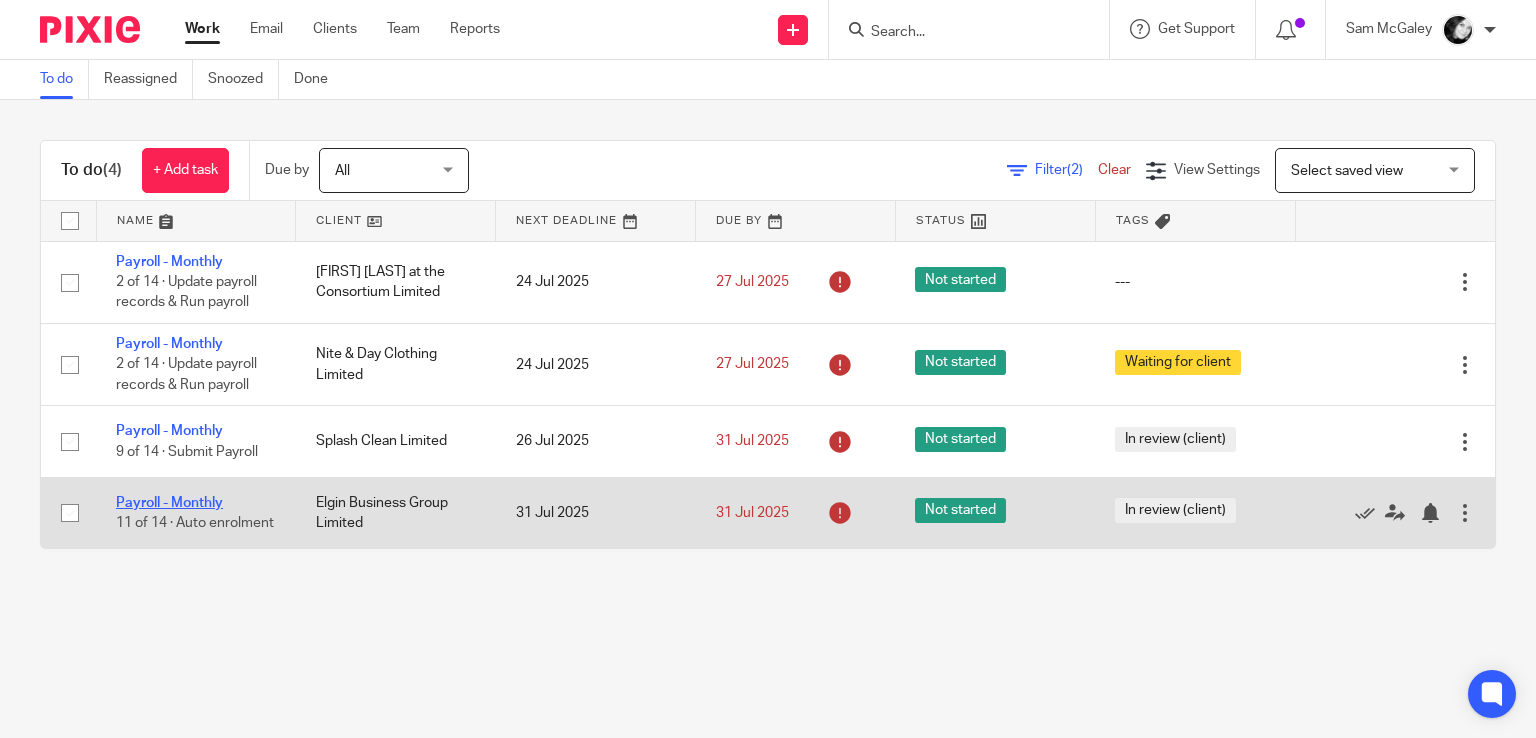 click on "Payroll - Monthly" at bounding box center (169, 503) 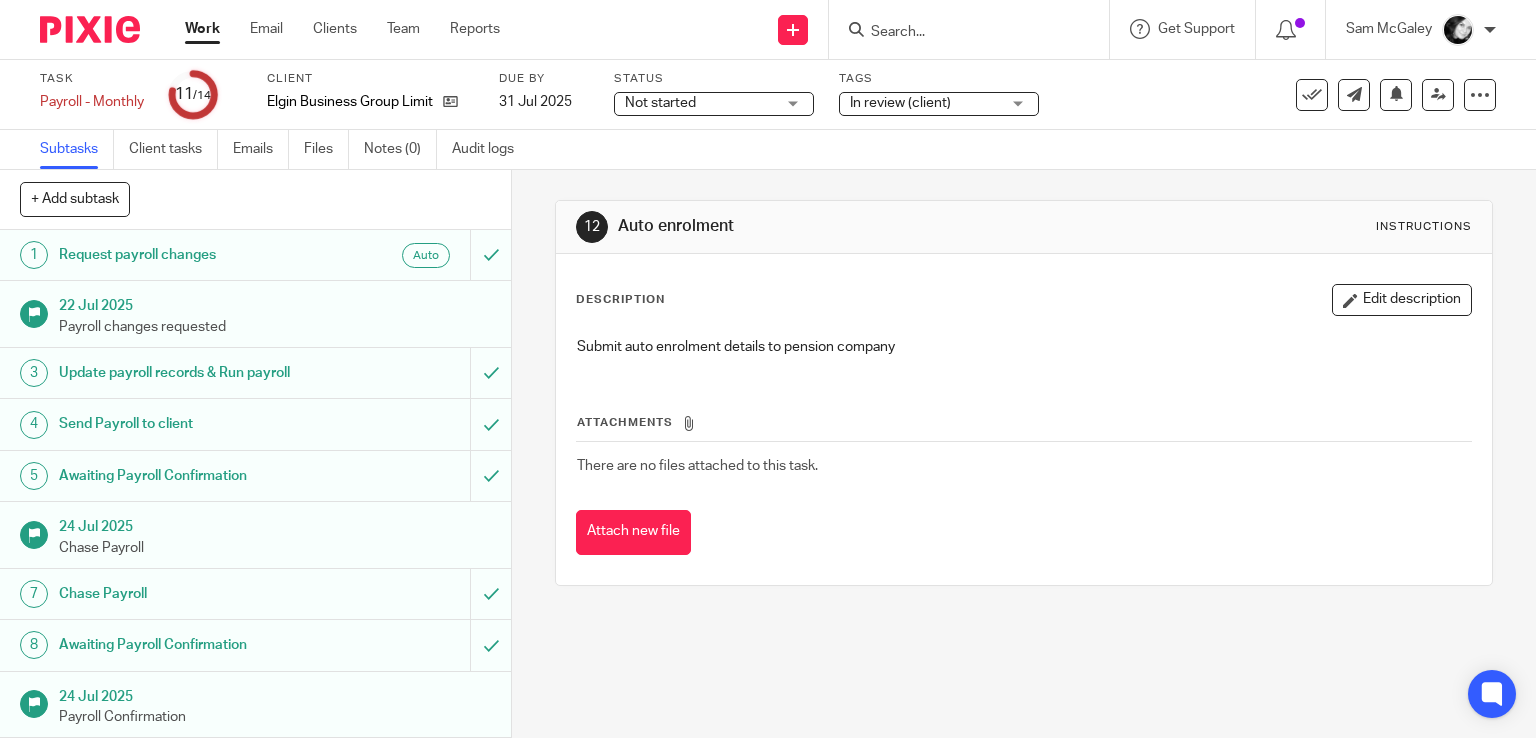 scroll, scrollTop: 0, scrollLeft: 0, axis: both 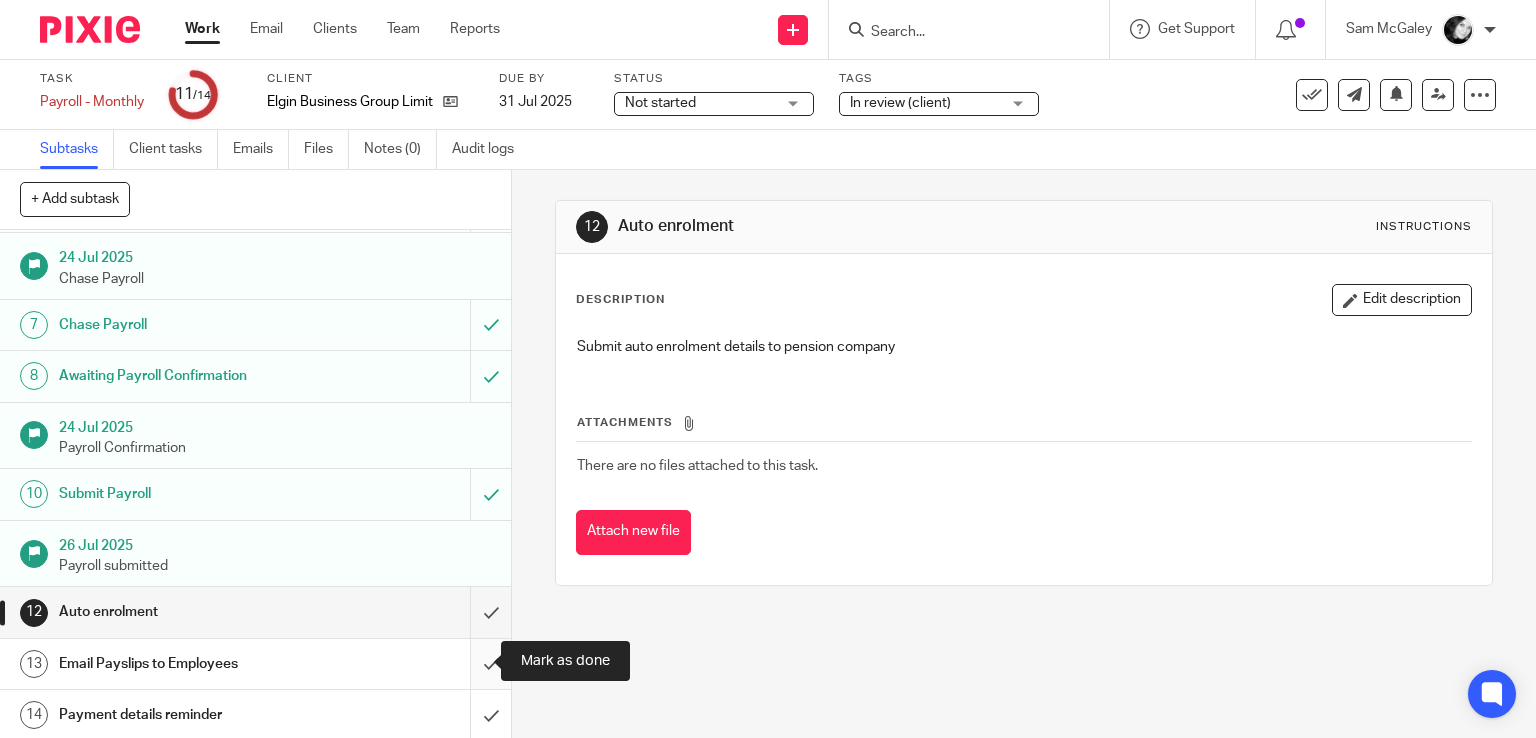 click at bounding box center [255, 664] 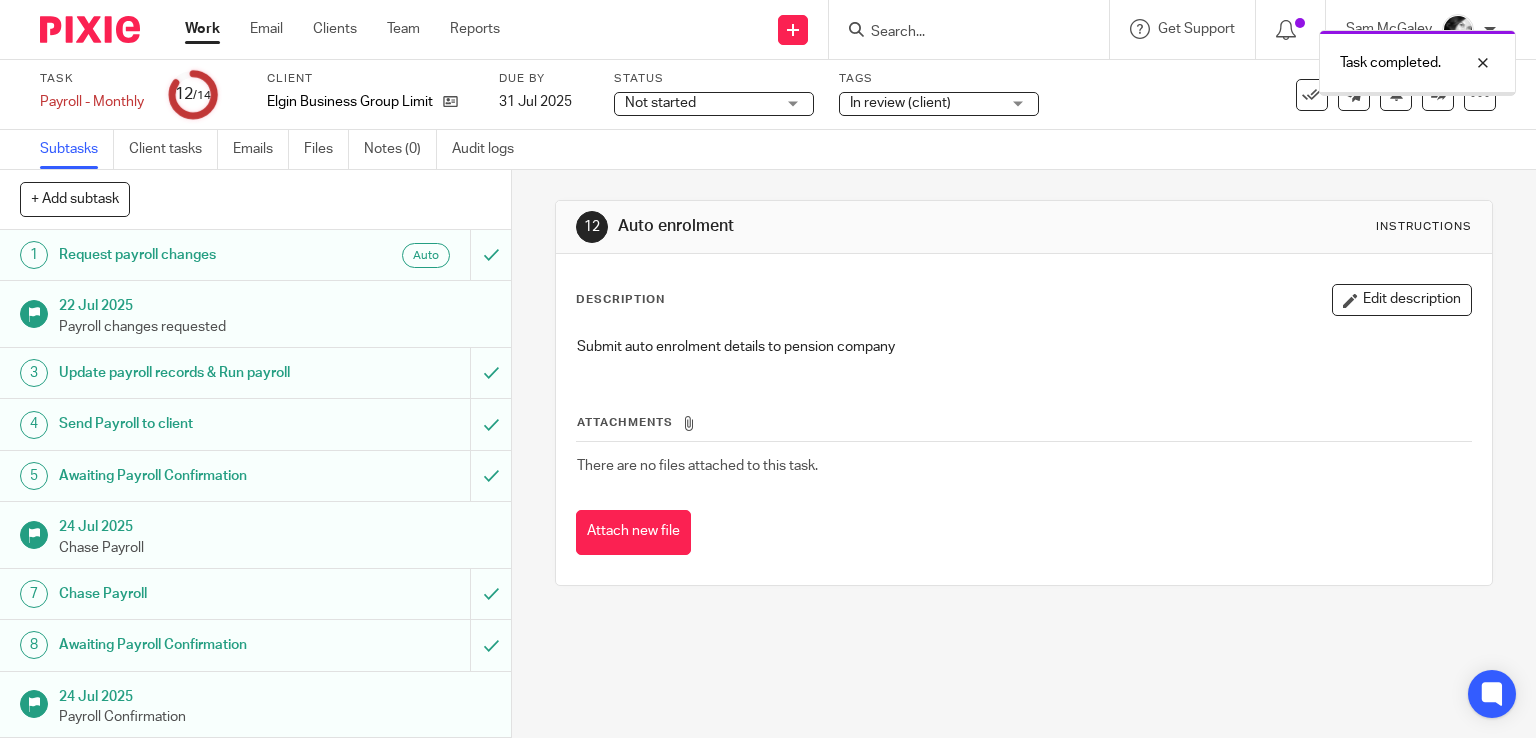 scroll, scrollTop: 0, scrollLeft: 0, axis: both 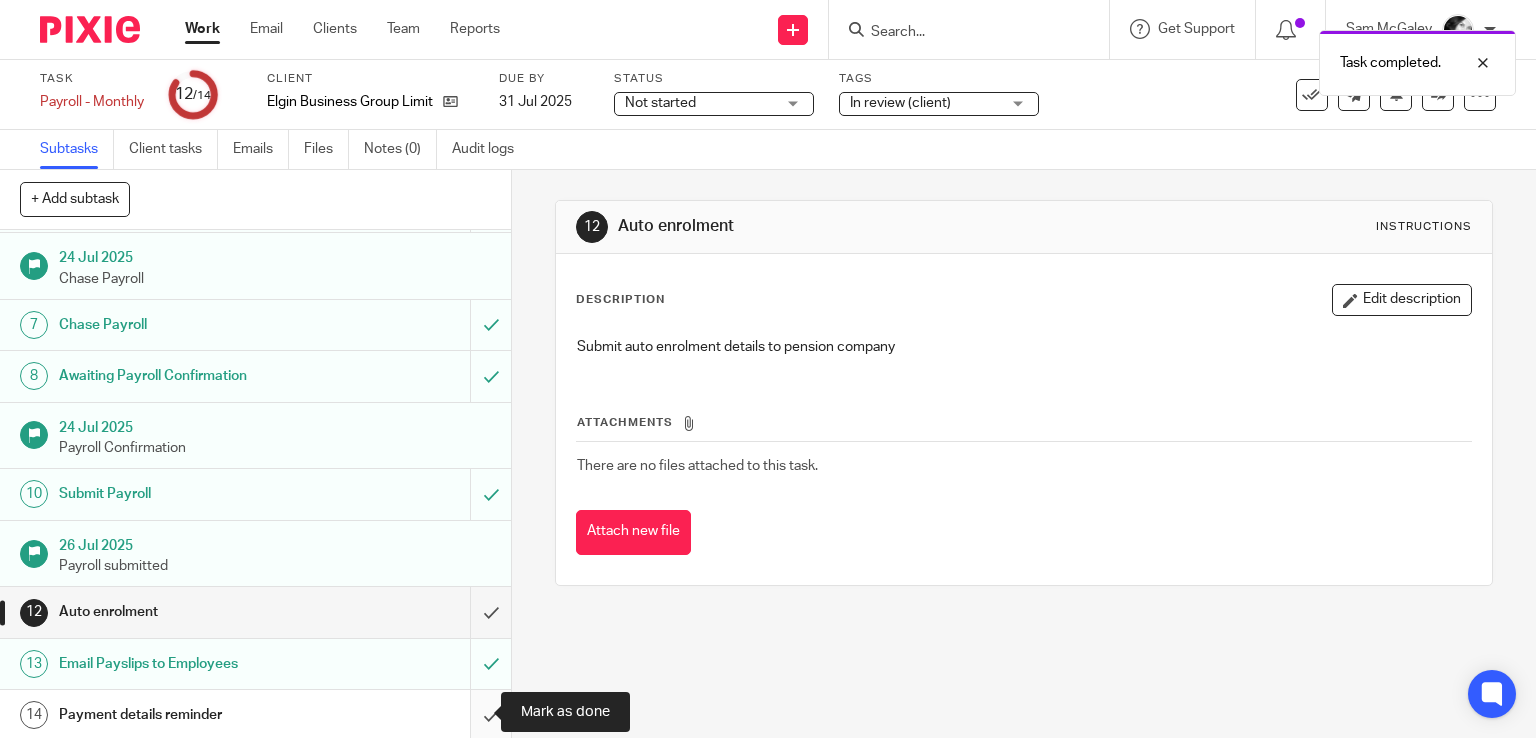 click at bounding box center [255, 715] 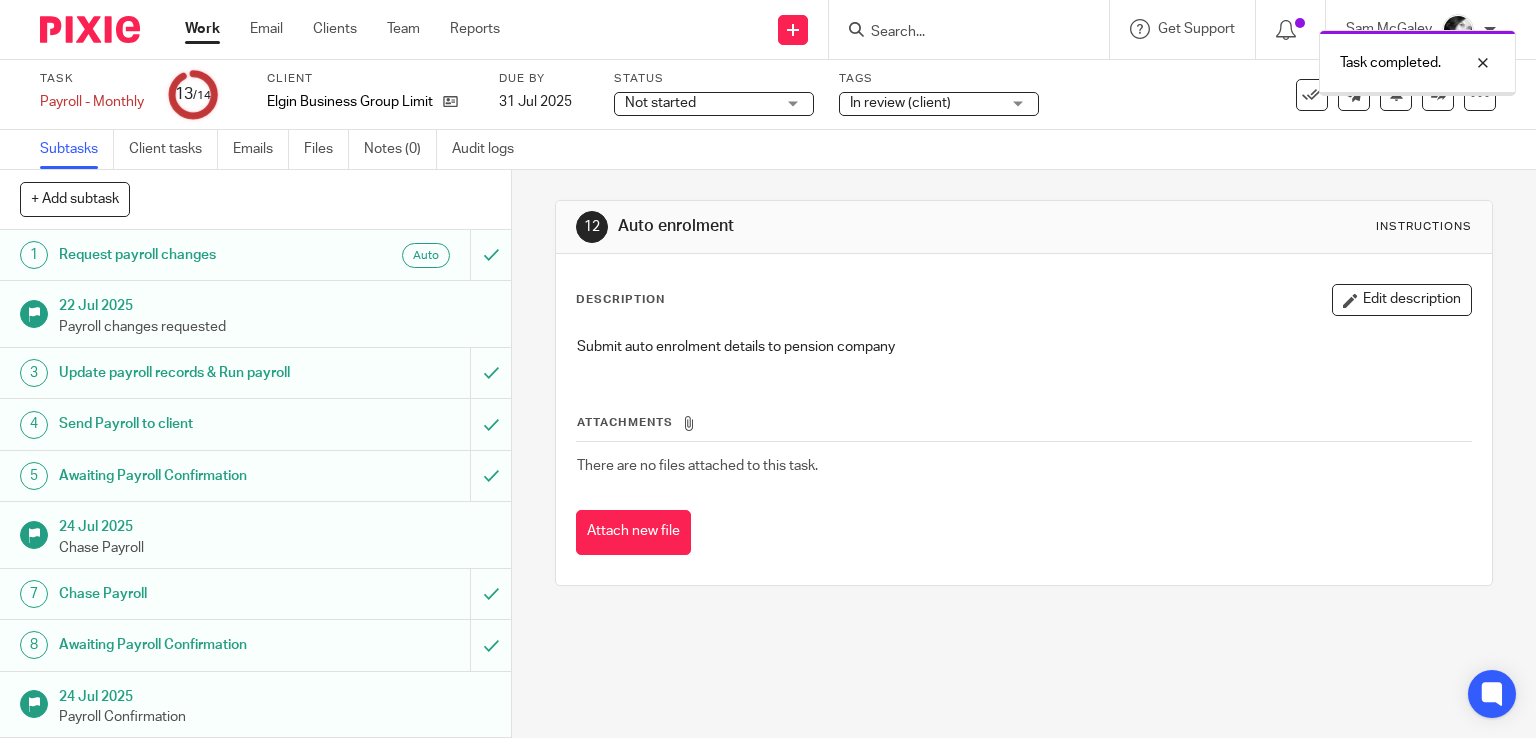 scroll, scrollTop: 0, scrollLeft: 0, axis: both 